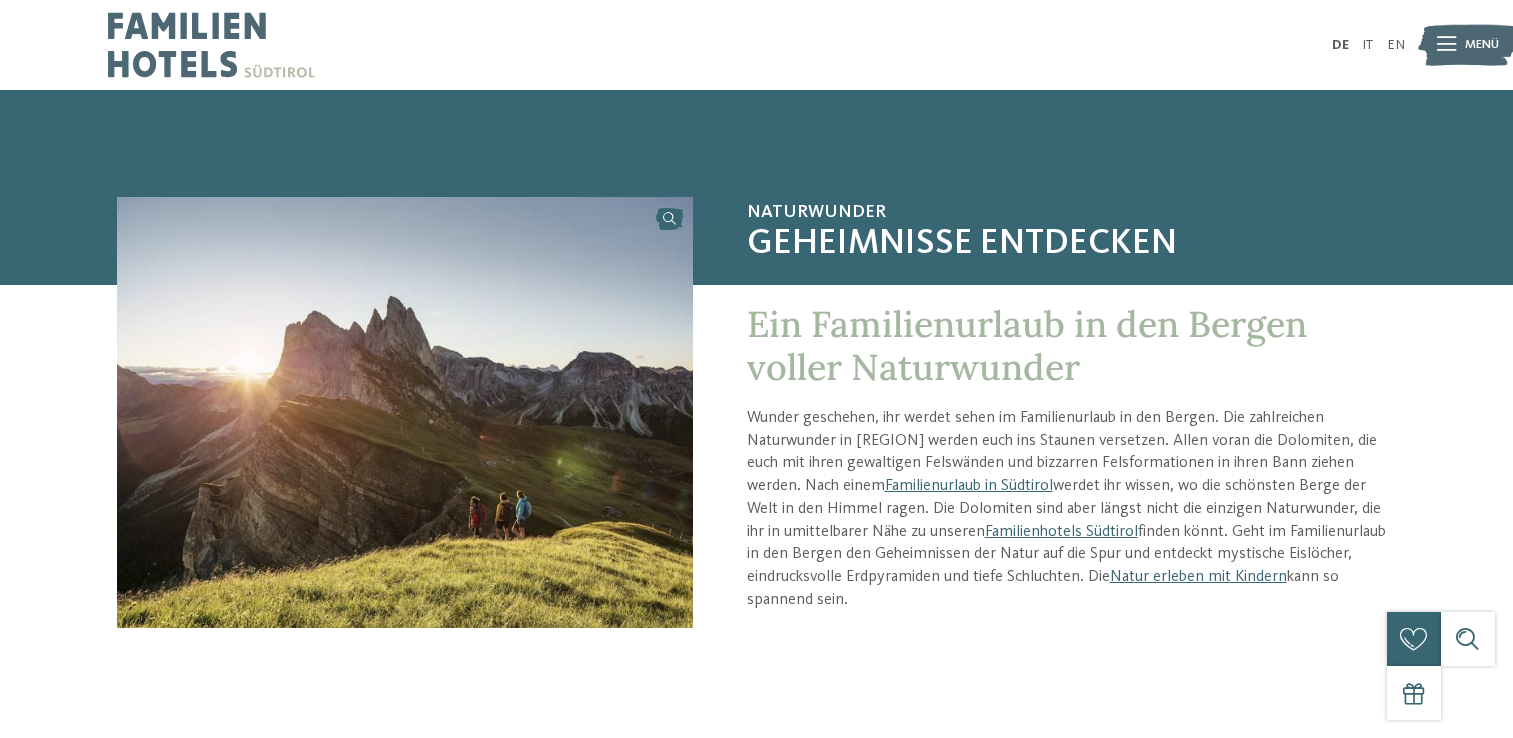 scroll, scrollTop: 0, scrollLeft: 0, axis: both 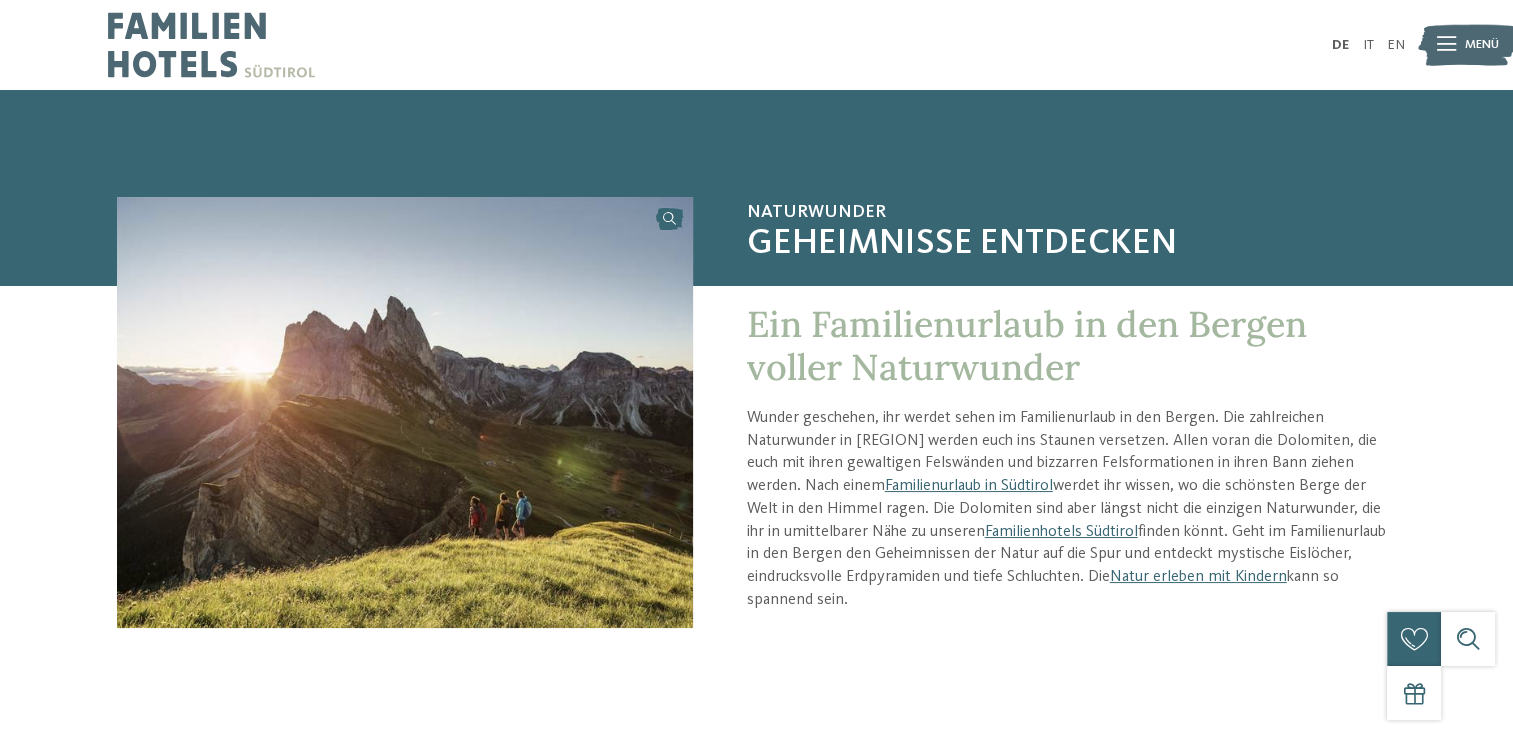 click at bounding box center (1467, 45) 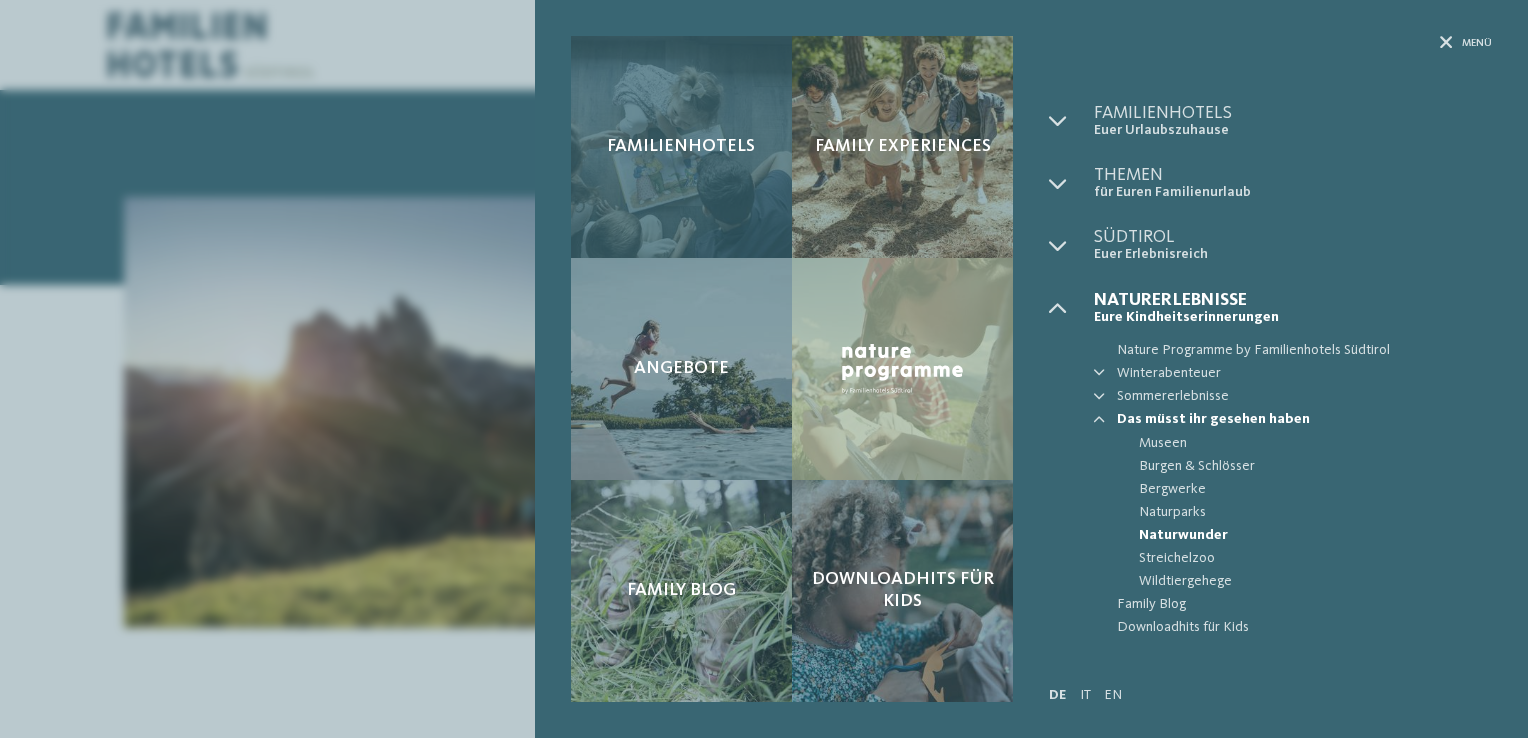 click on "Familienhotels" at bounding box center (681, 147) 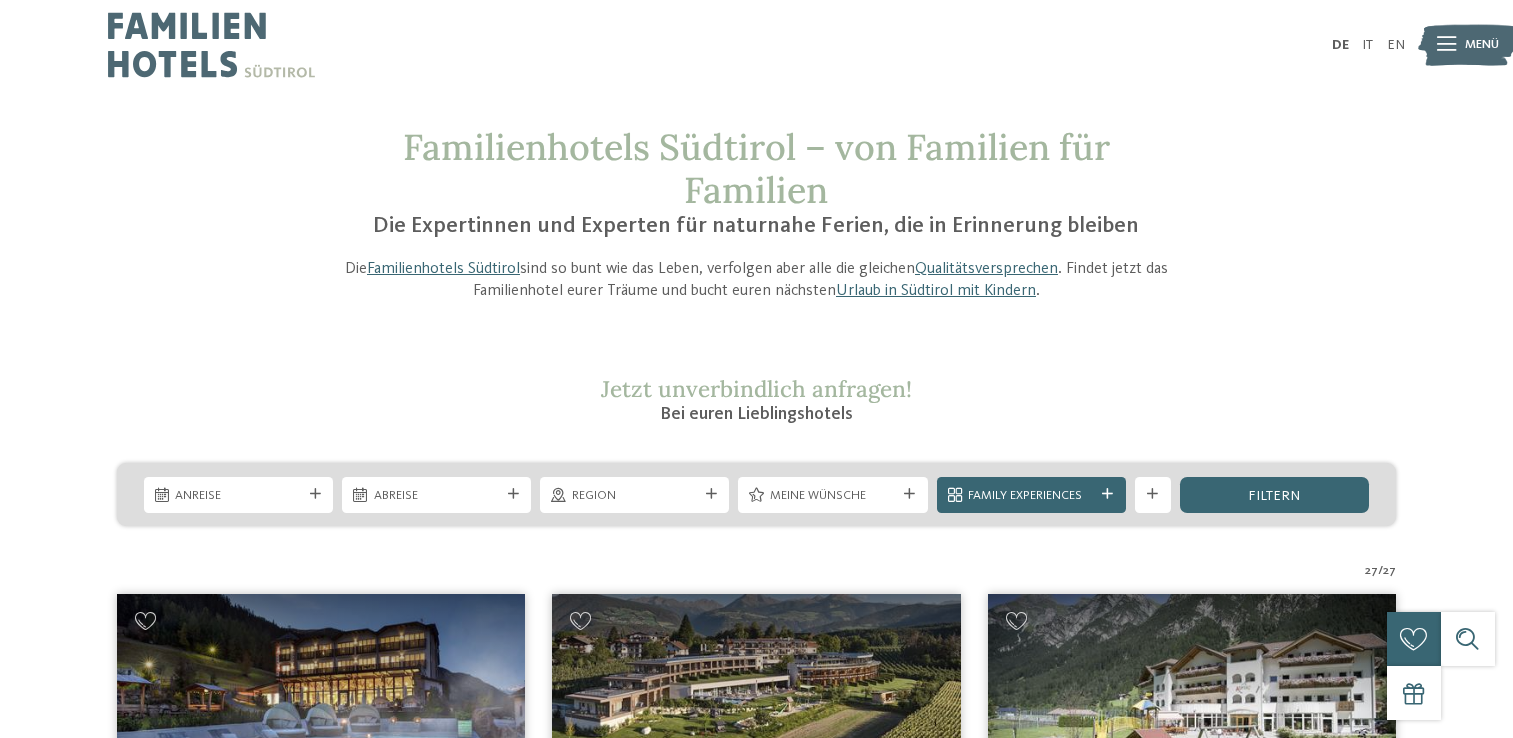 scroll, scrollTop: 0, scrollLeft: 0, axis: both 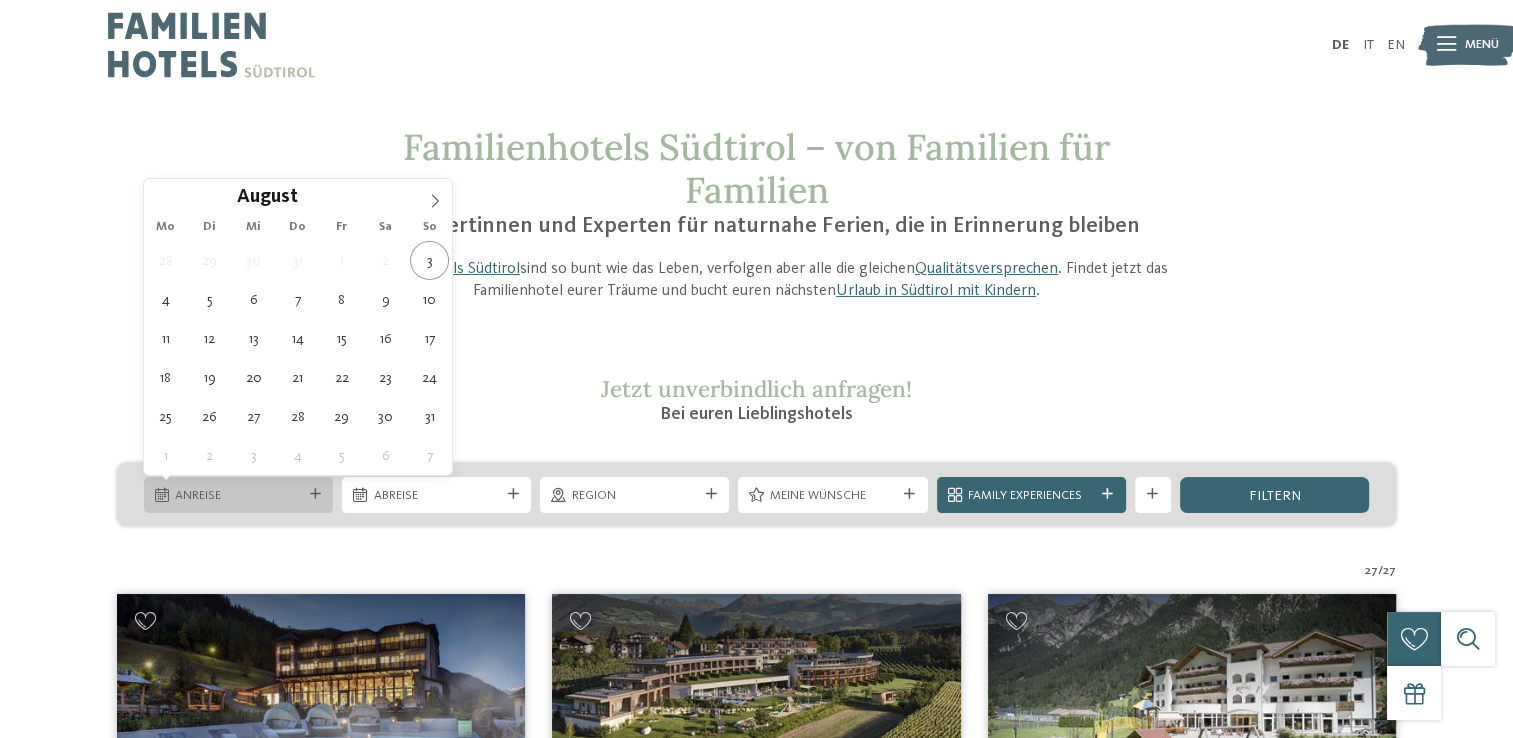 click on "Anreise" at bounding box center [238, 496] 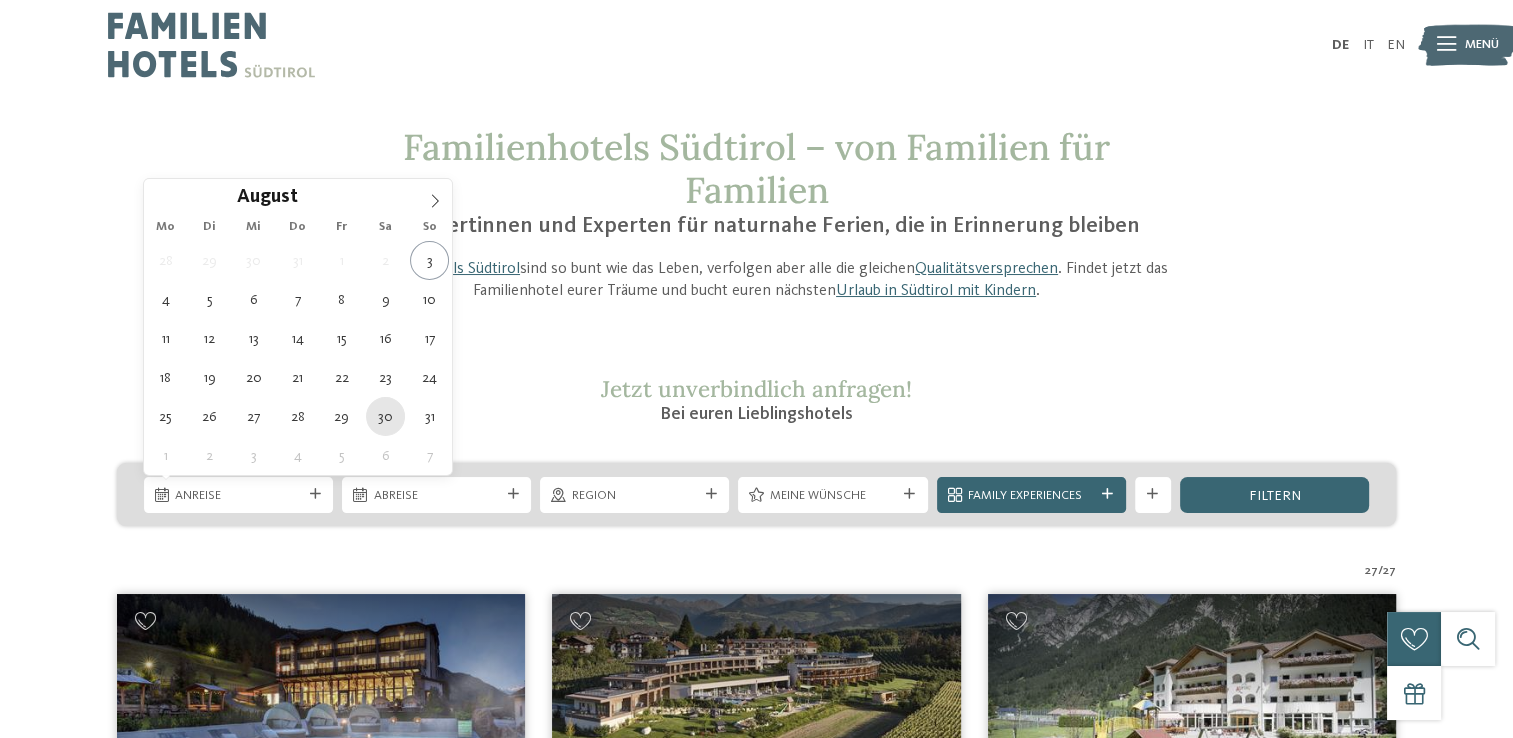 type on "30.08.2025" 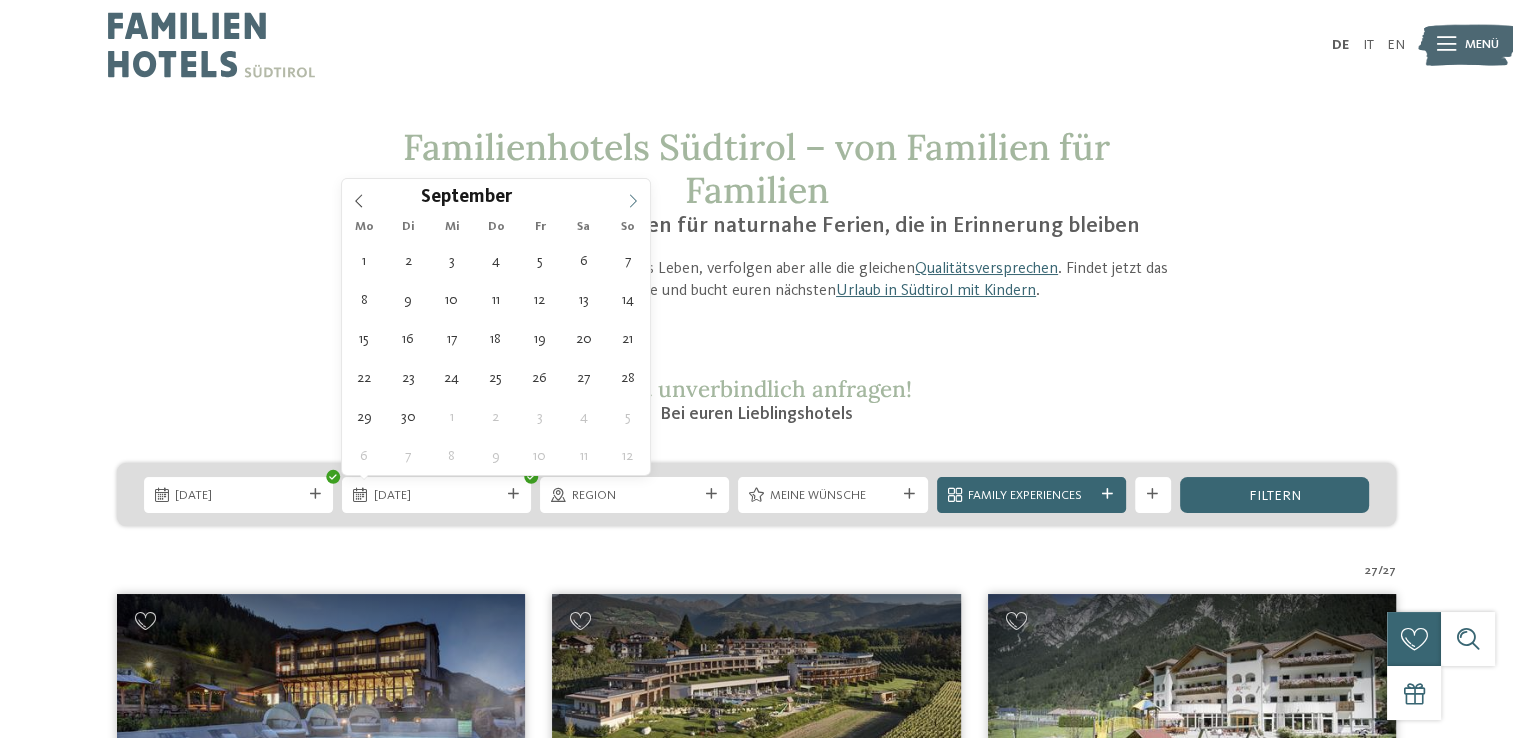 click 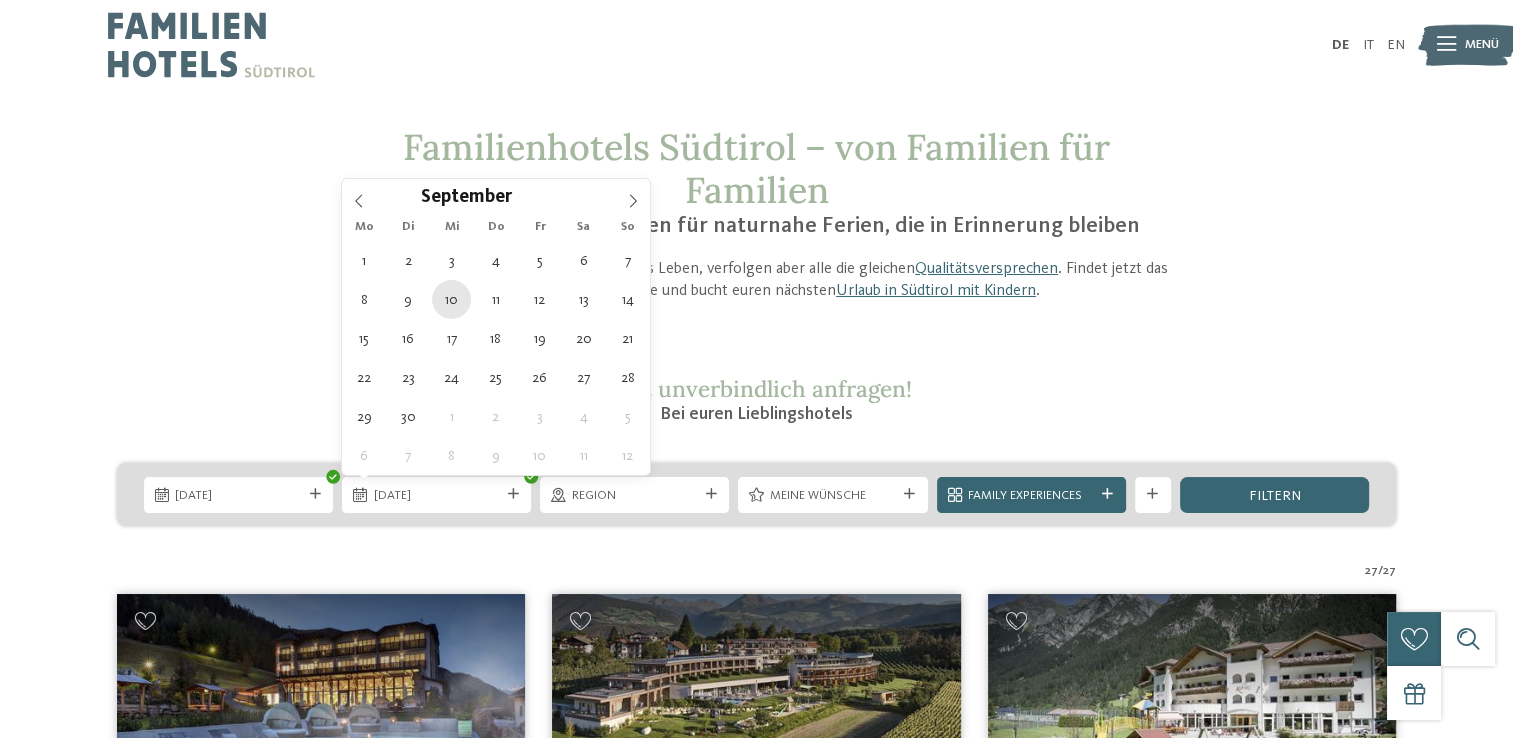 type on "10.09.2025" 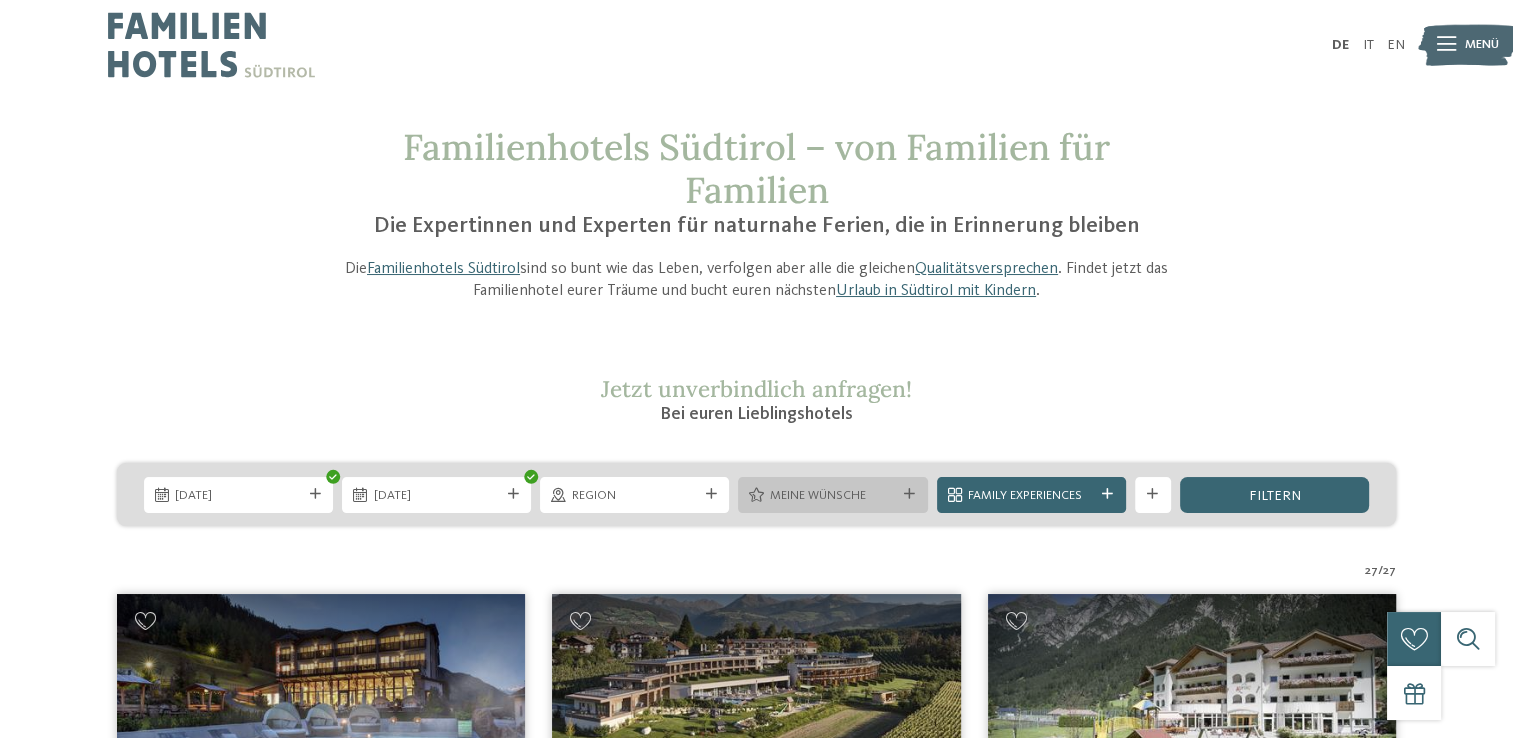 click at bounding box center (909, 494) 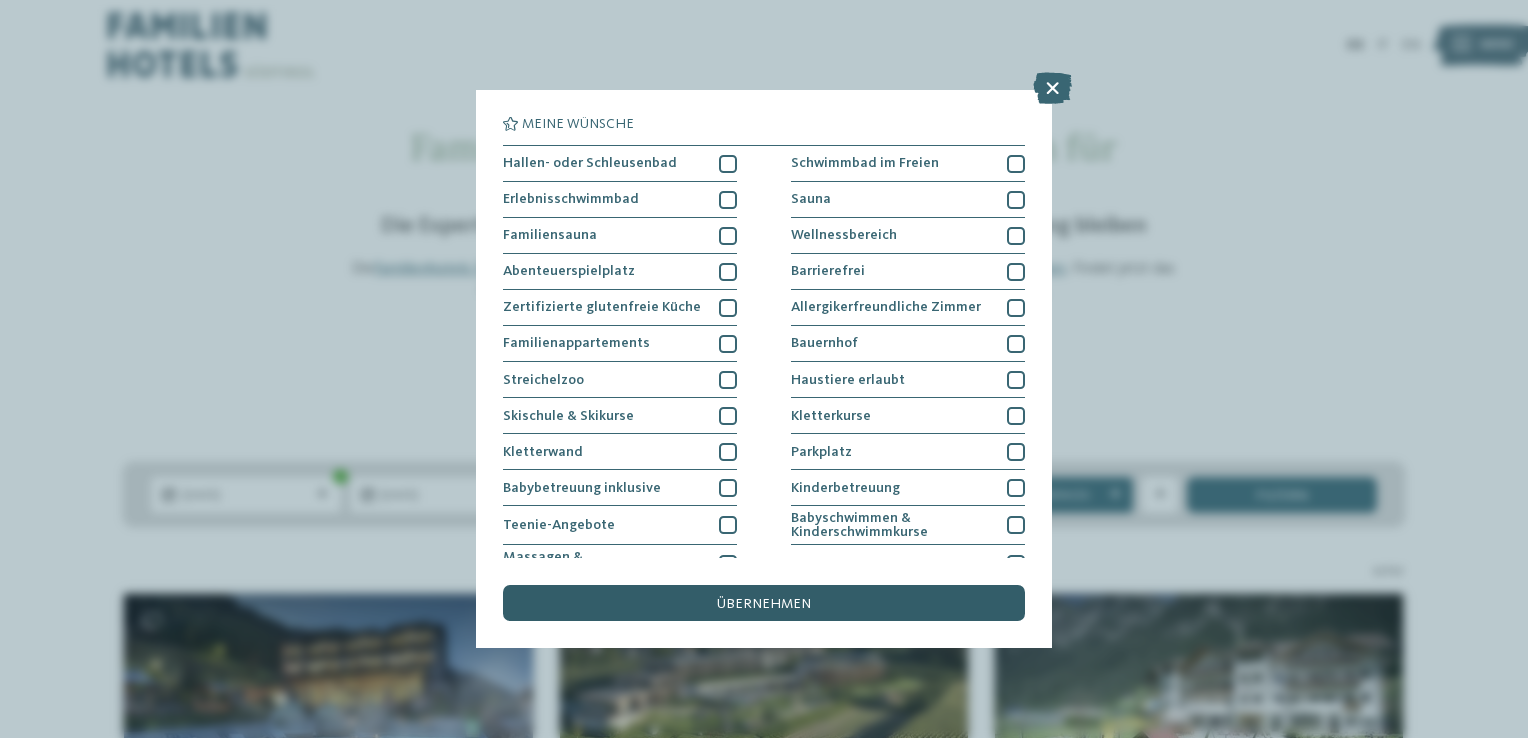 click on "übernehmen" at bounding box center [764, 603] 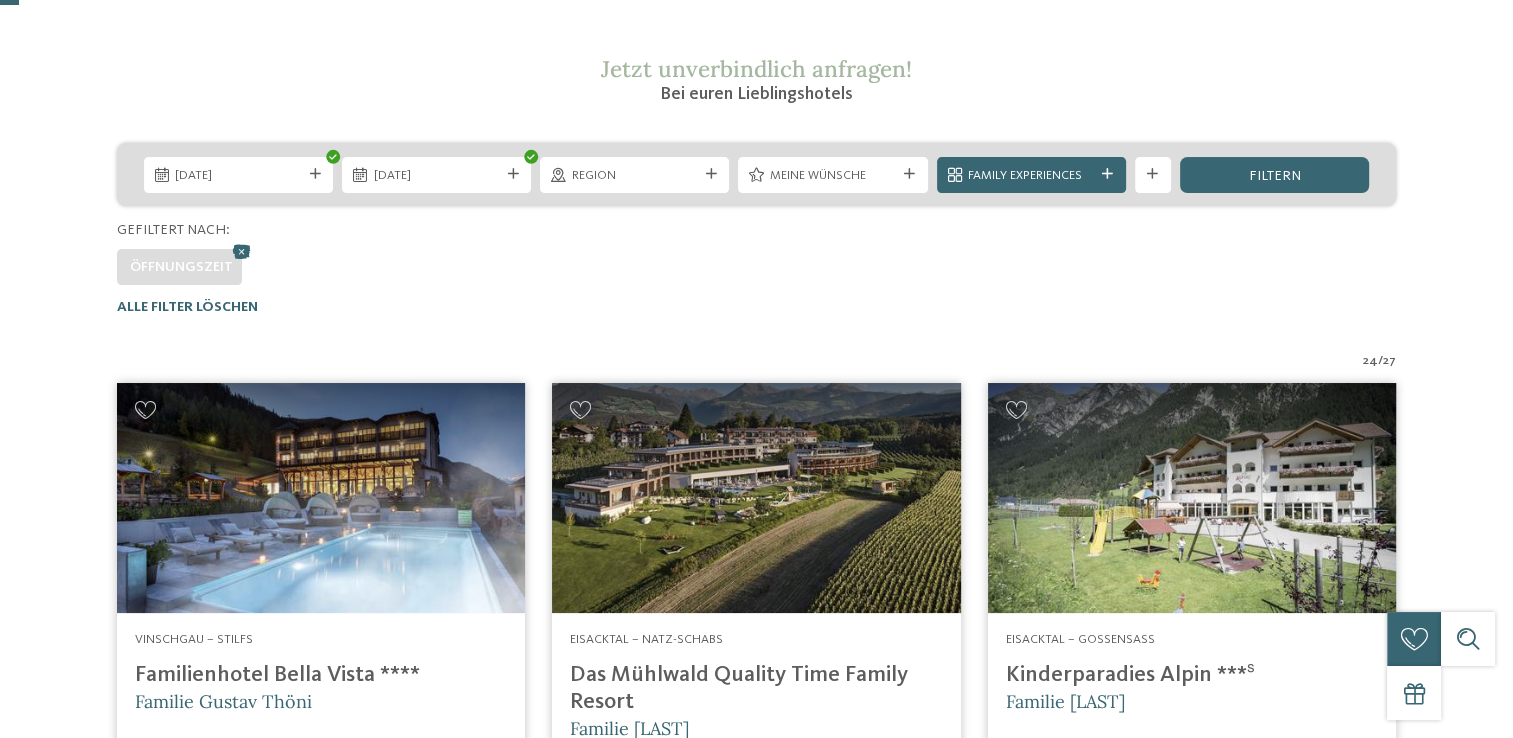 scroll, scrollTop: 456, scrollLeft: 0, axis: vertical 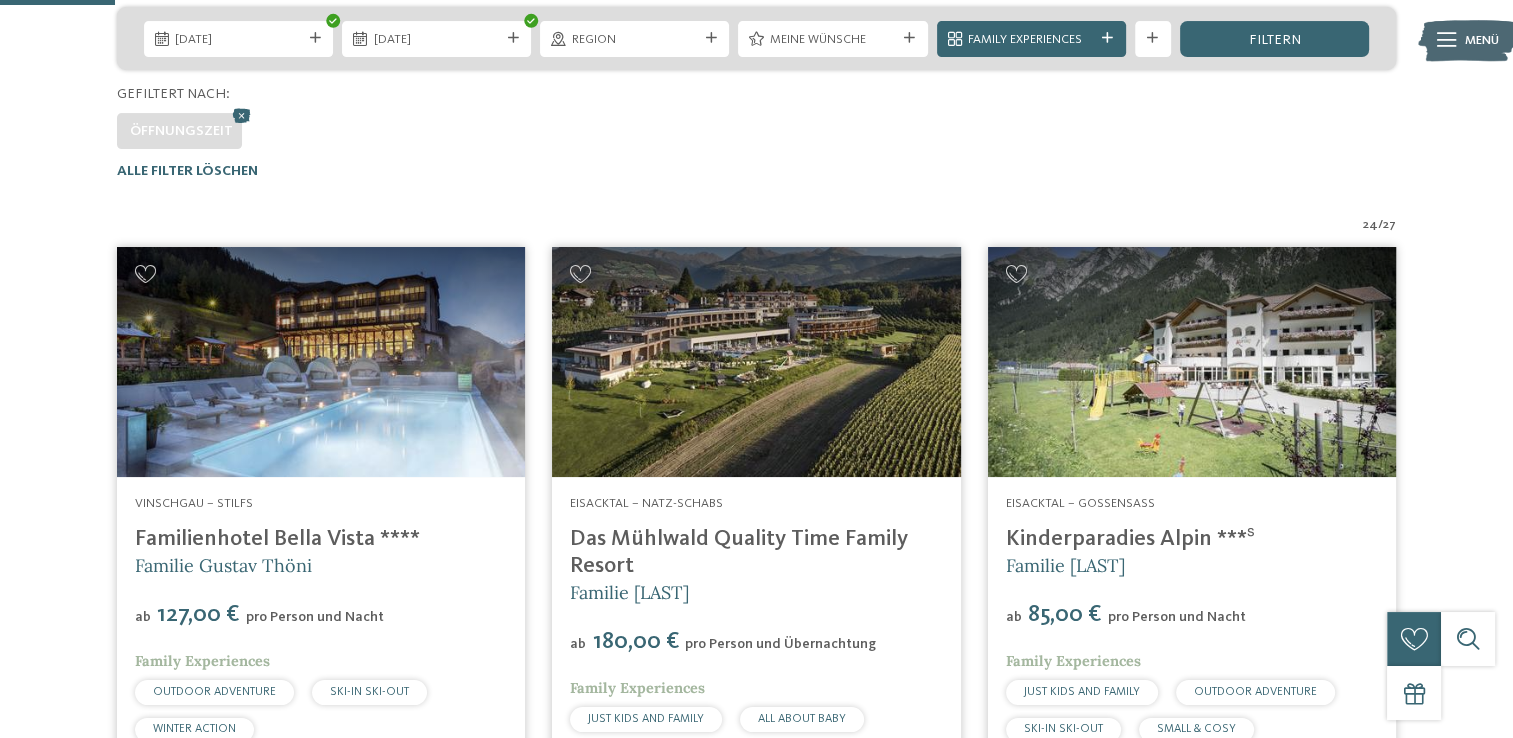 click at bounding box center [1192, 362] 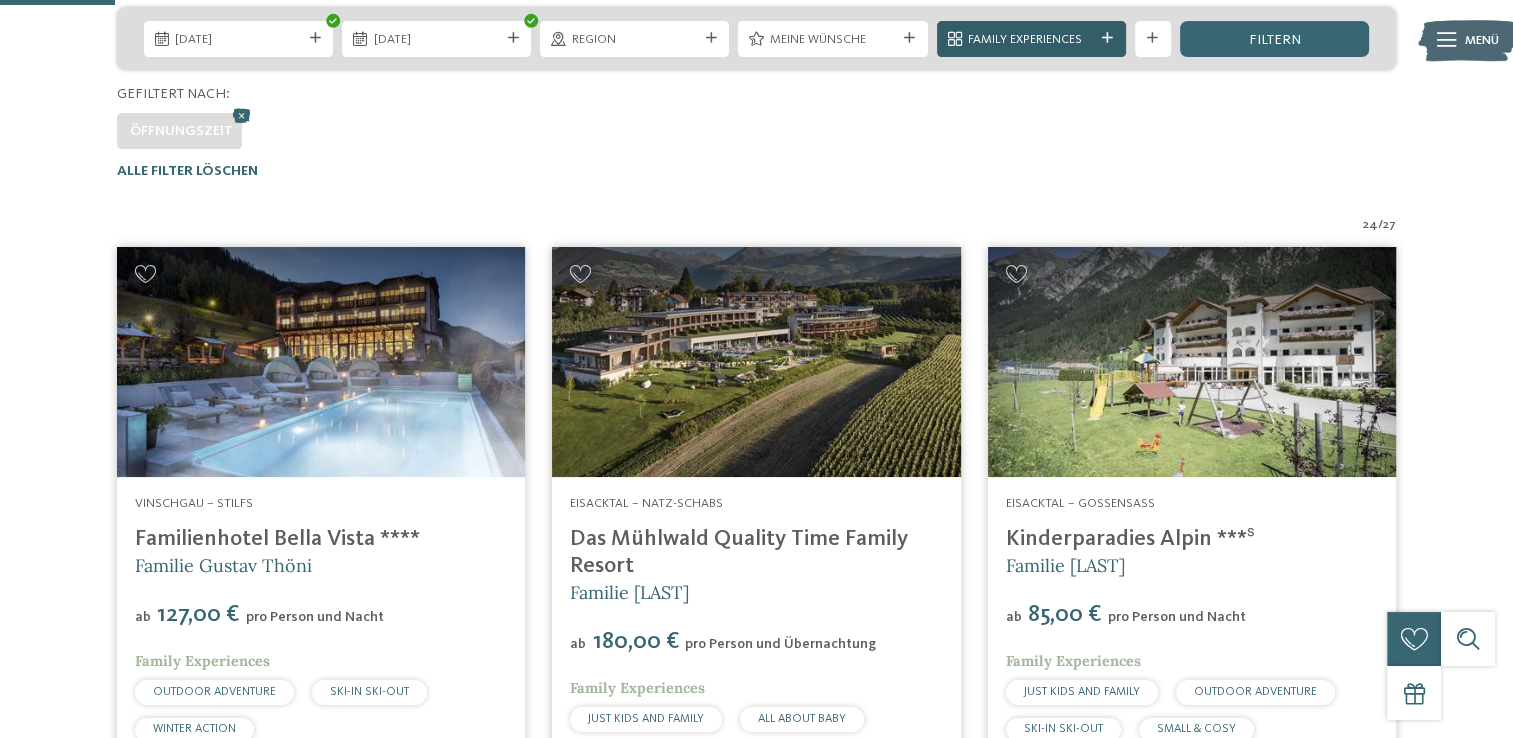 click at bounding box center (1107, 38) 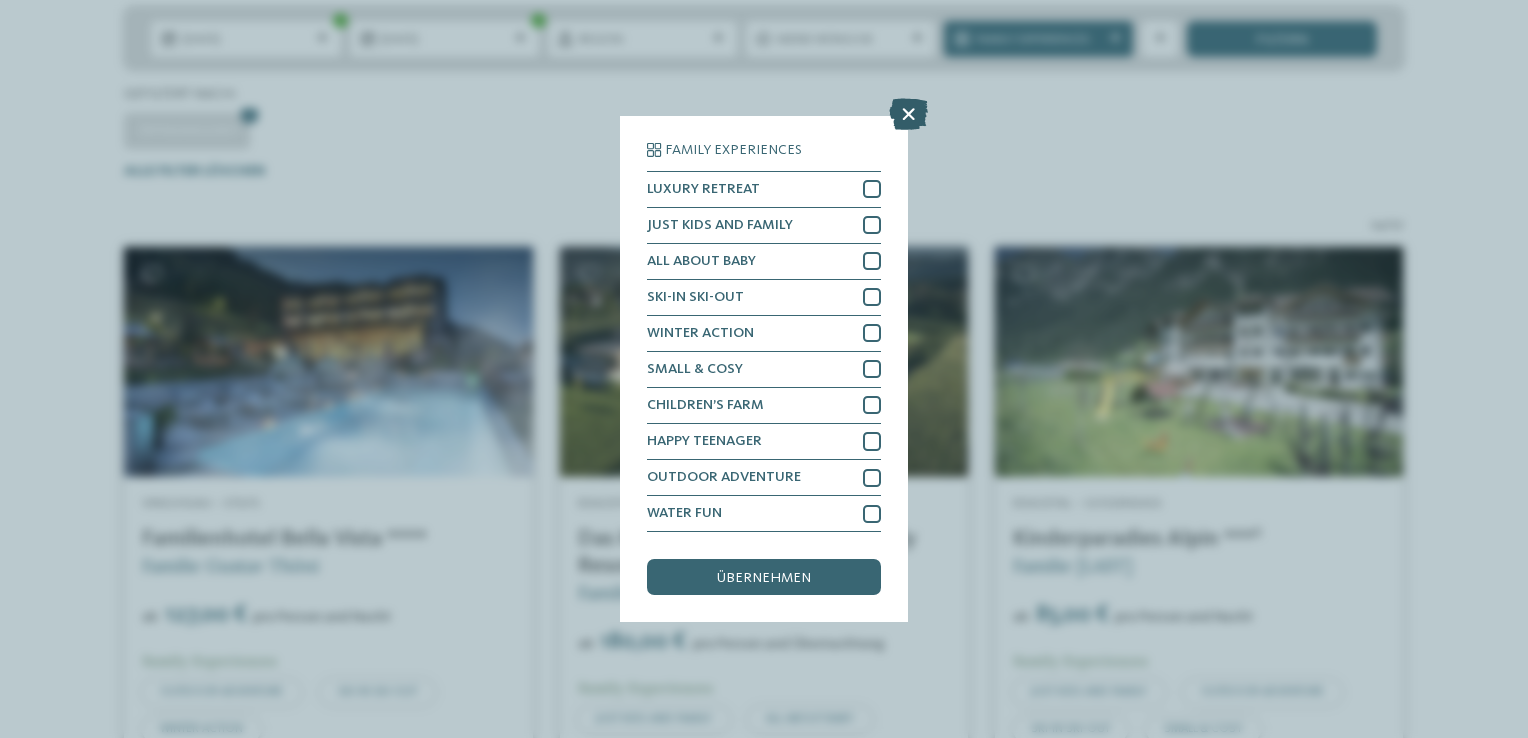 click at bounding box center [908, 114] 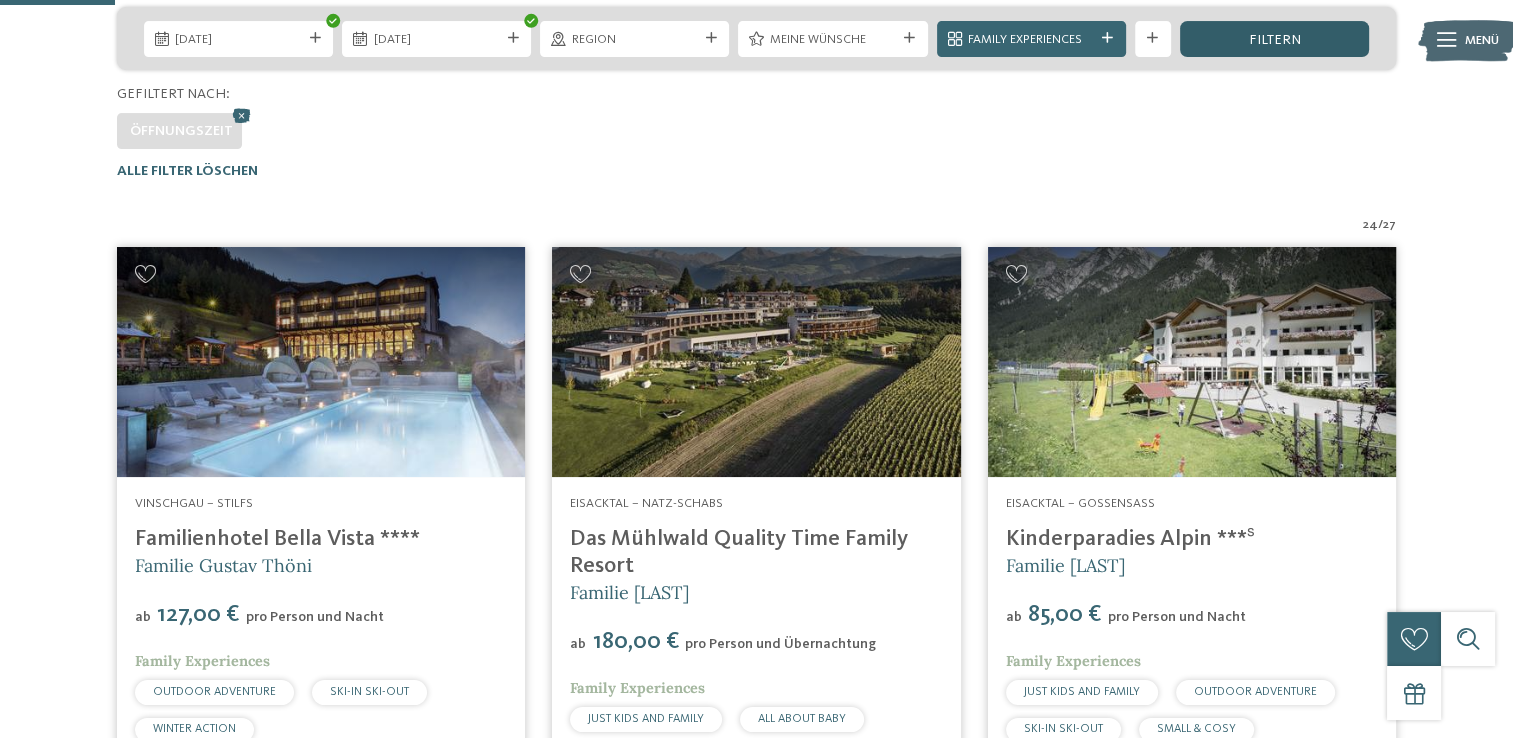 click on "filtern" at bounding box center [1274, 40] 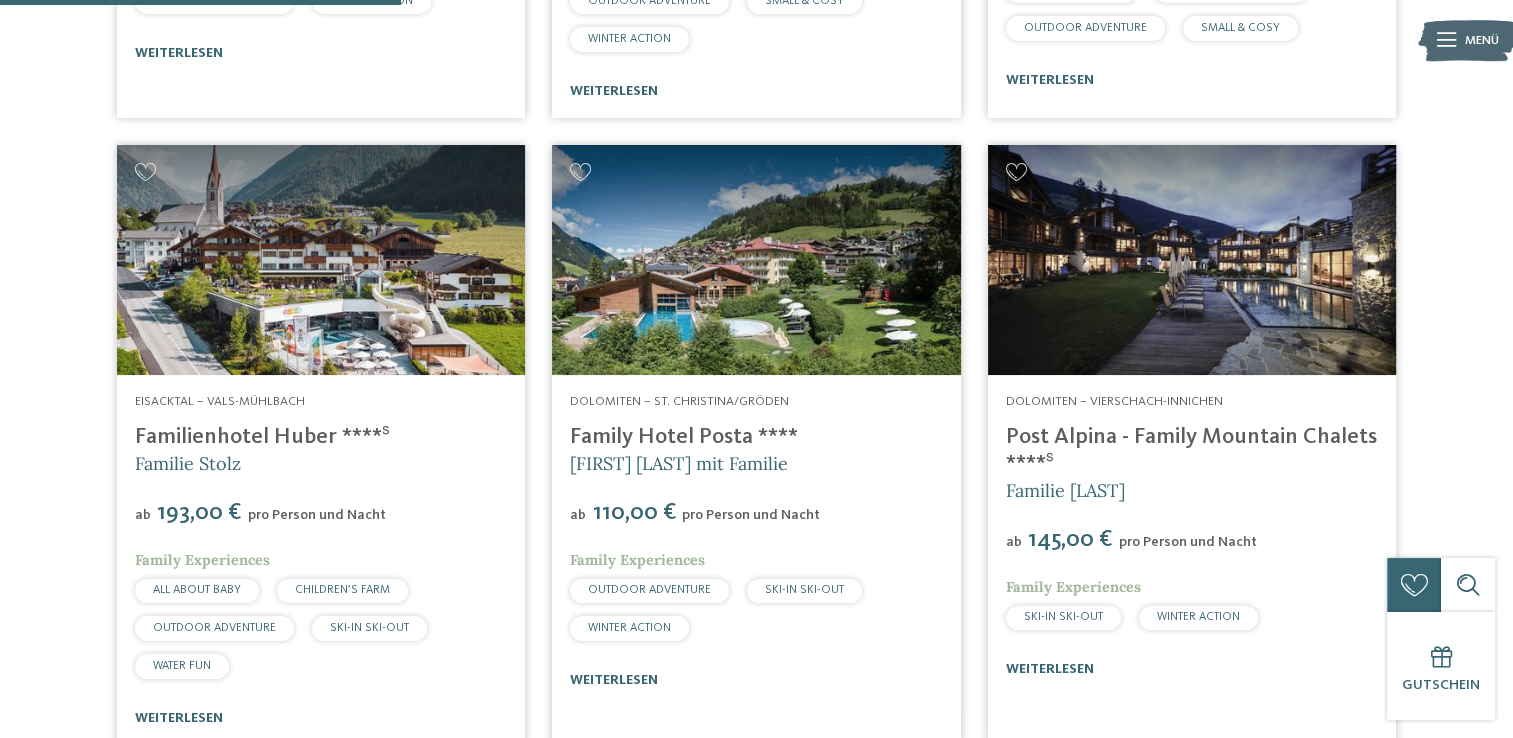 scroll, scrollTop: 1760, scrollLeft: 0, axis: vertical 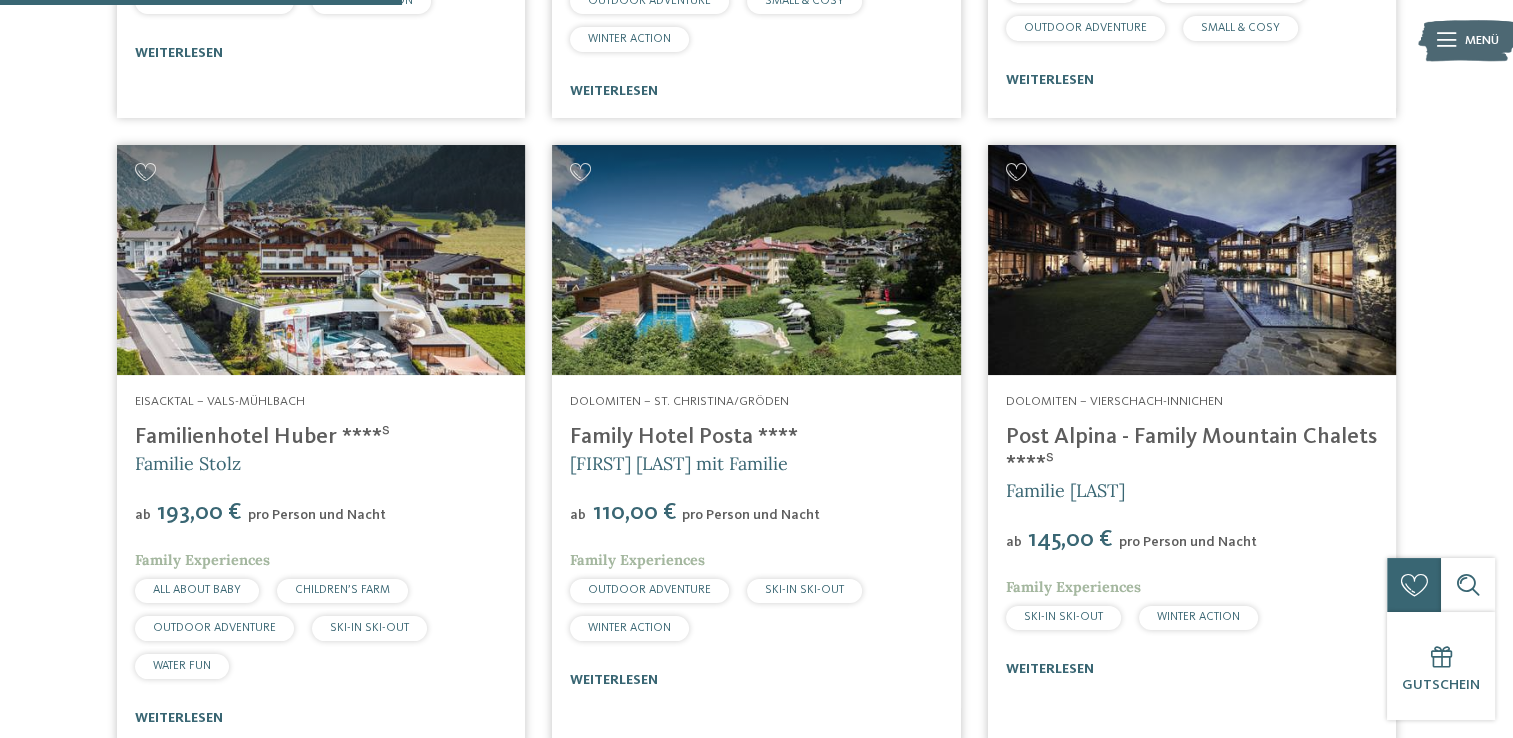 click on "Post Alpina - Family Mountain Chalets ****ˢ" at bounding box center (1191, 450) 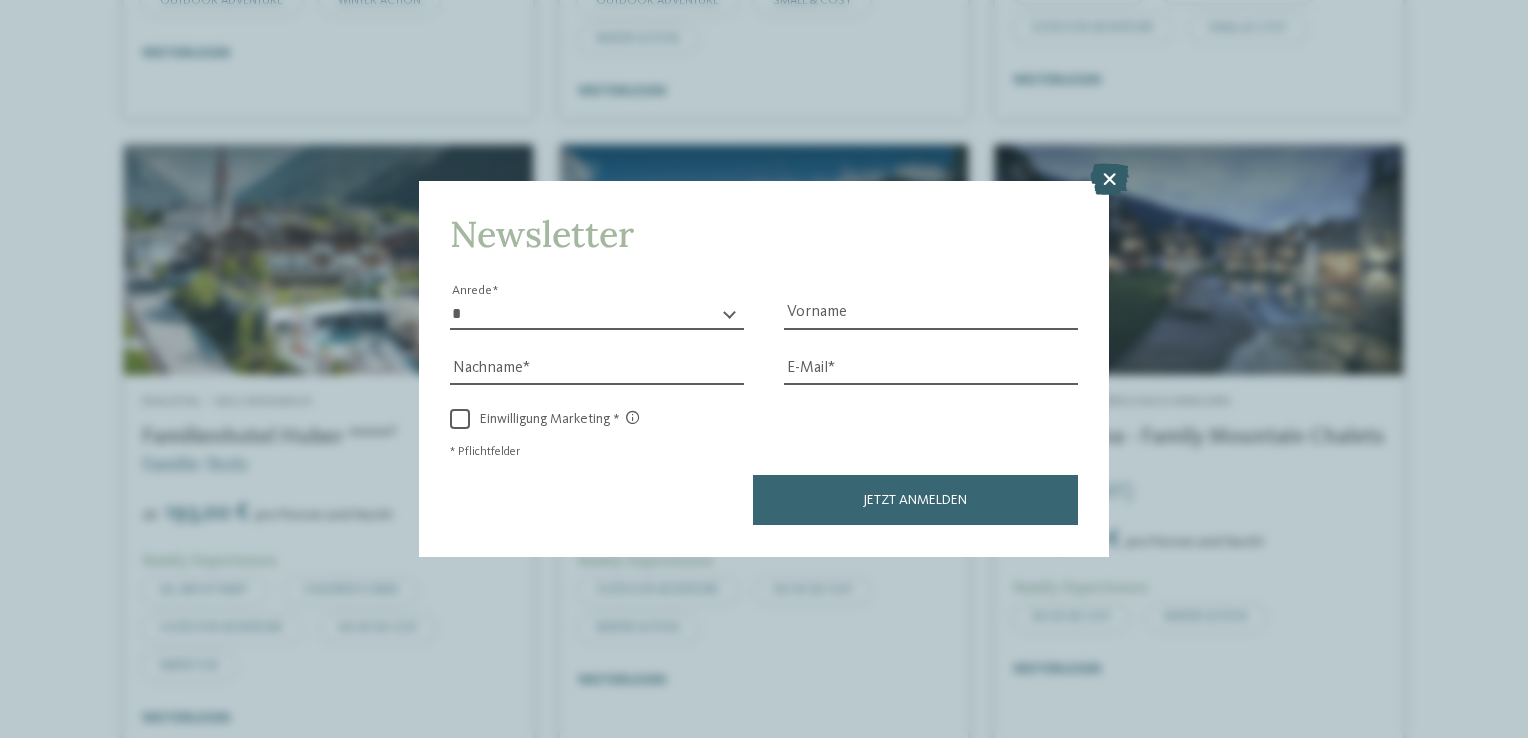 click at bounding box center (1109, 180) 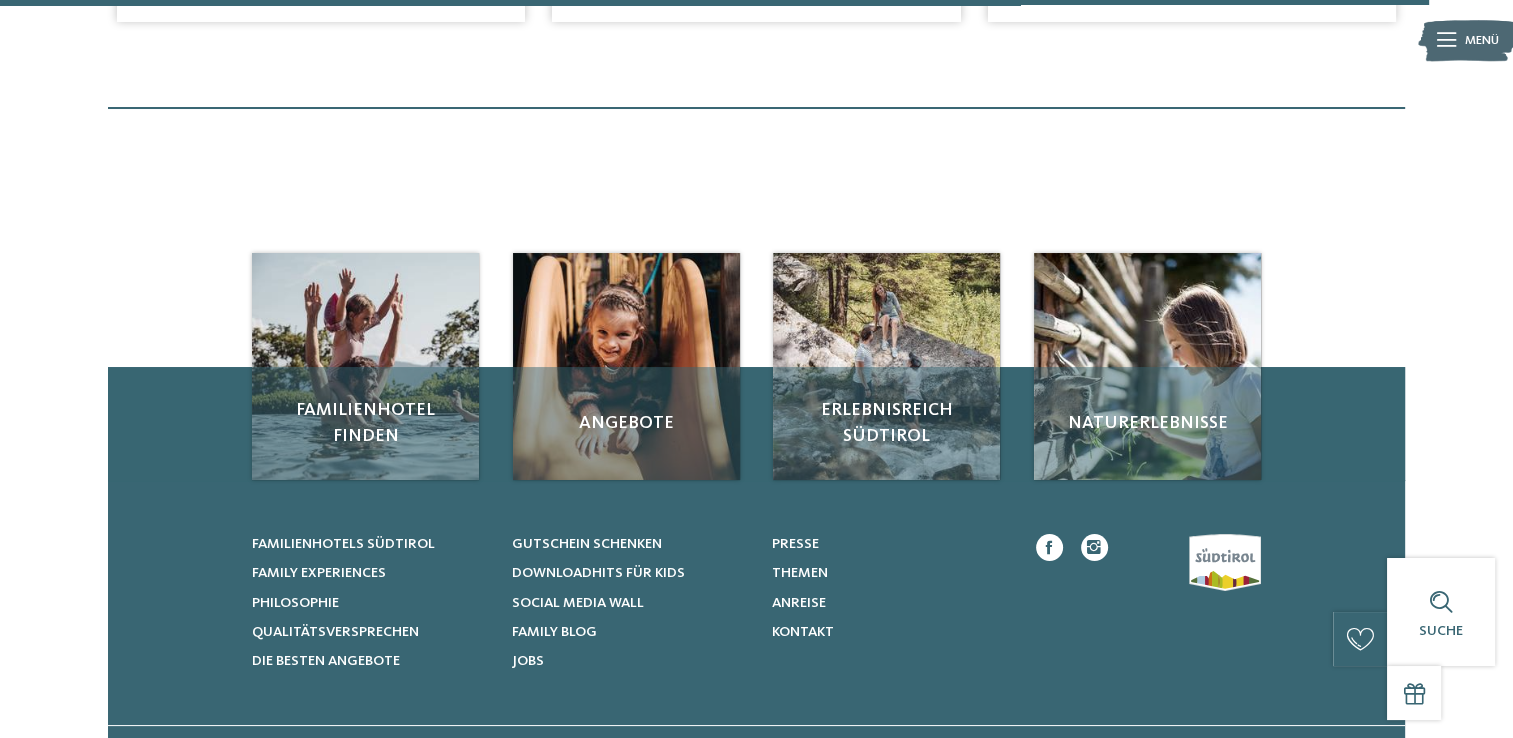 scroll, scrollTop: 6259, scrollLeft: 0, axis: vertical 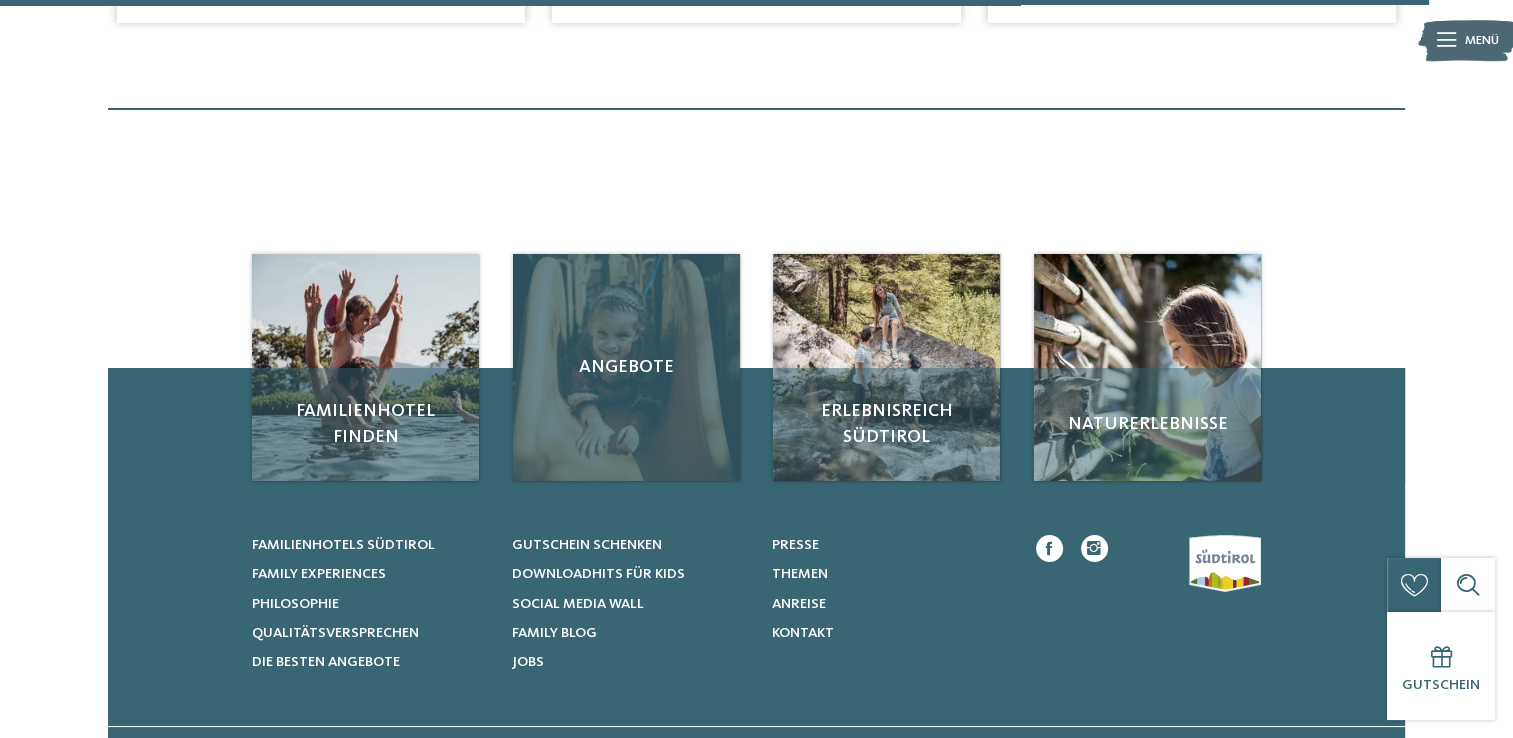 click on "Angebote" at bounding box center [626, 367] 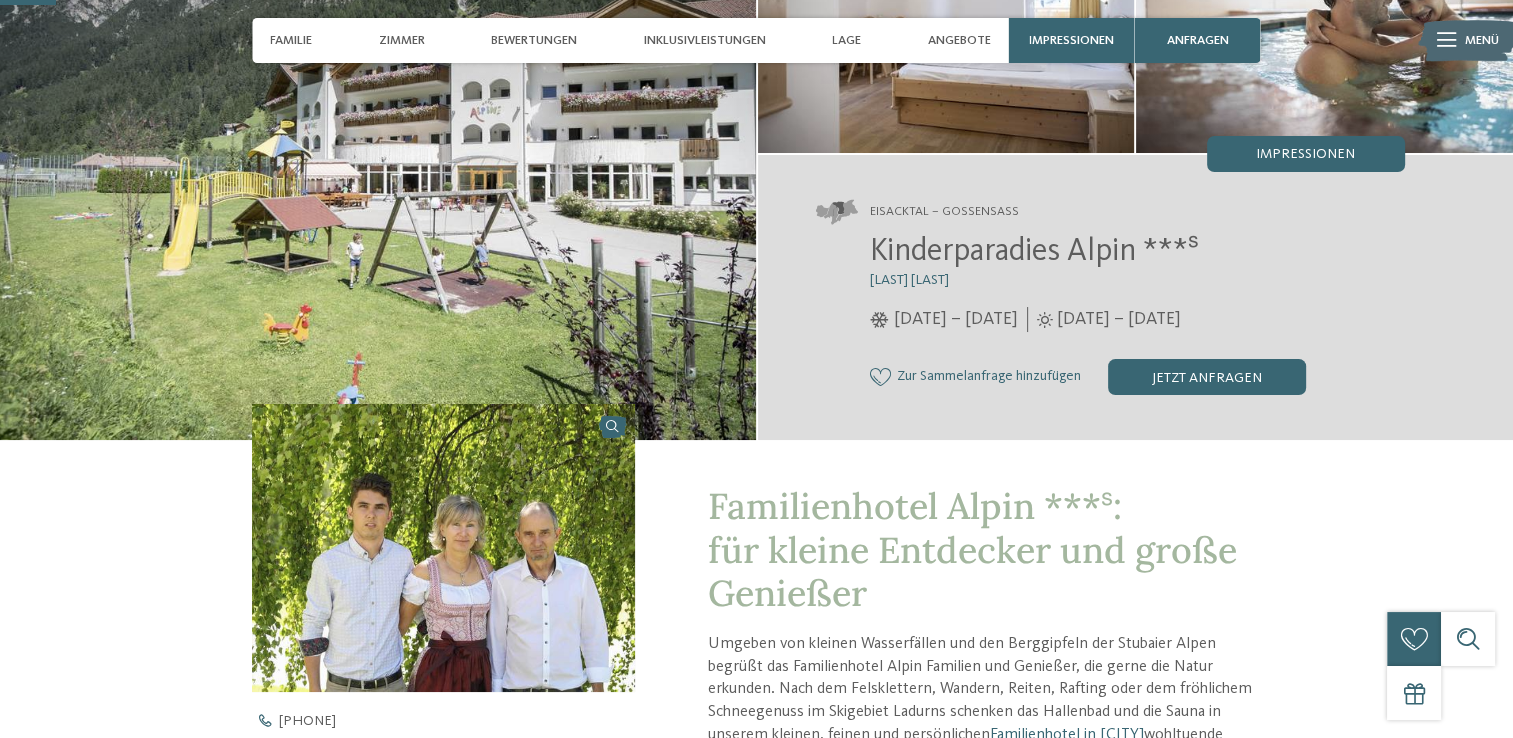 scroll, scrollTop: 224, scrollLeft: 0, axis: vertical 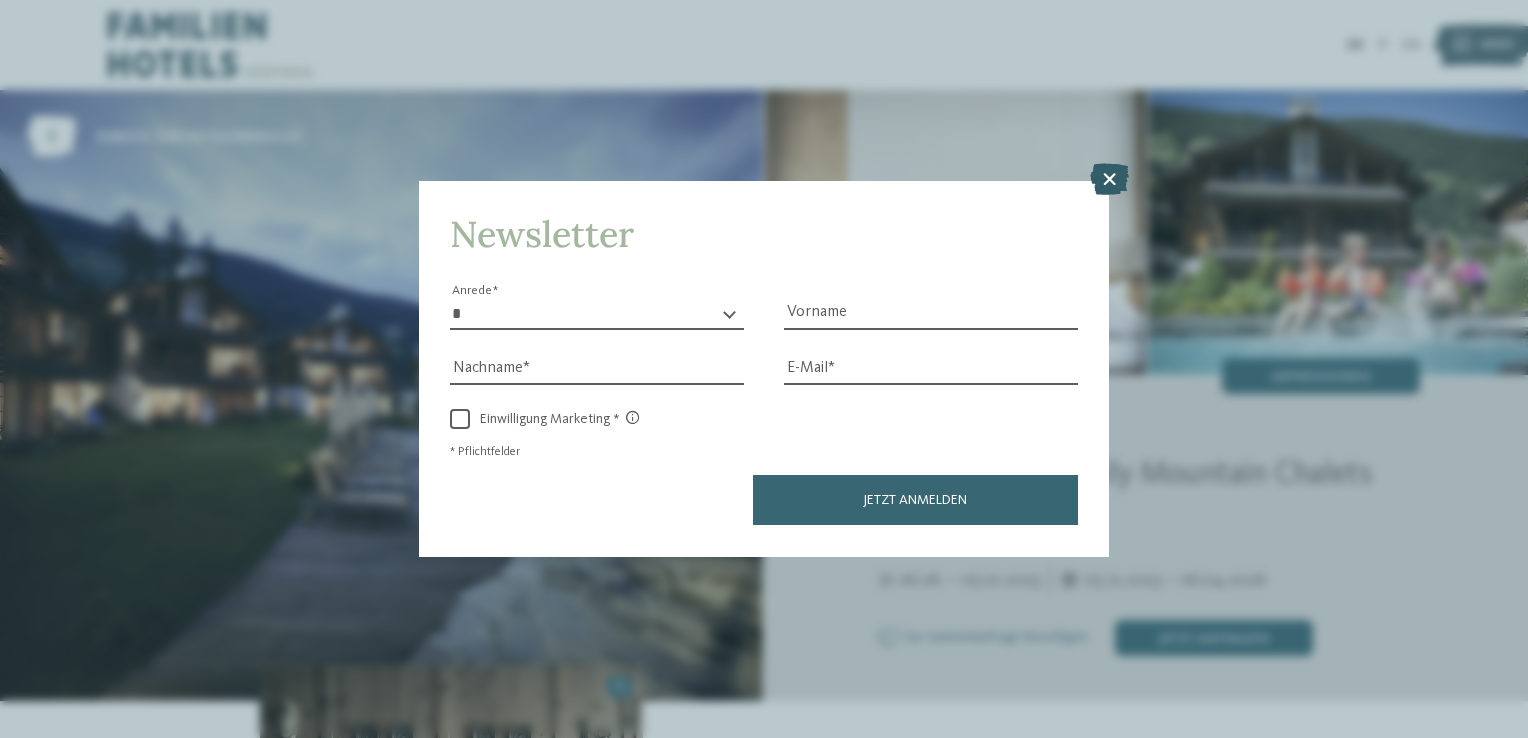 click at bounding box center (1109, 180) 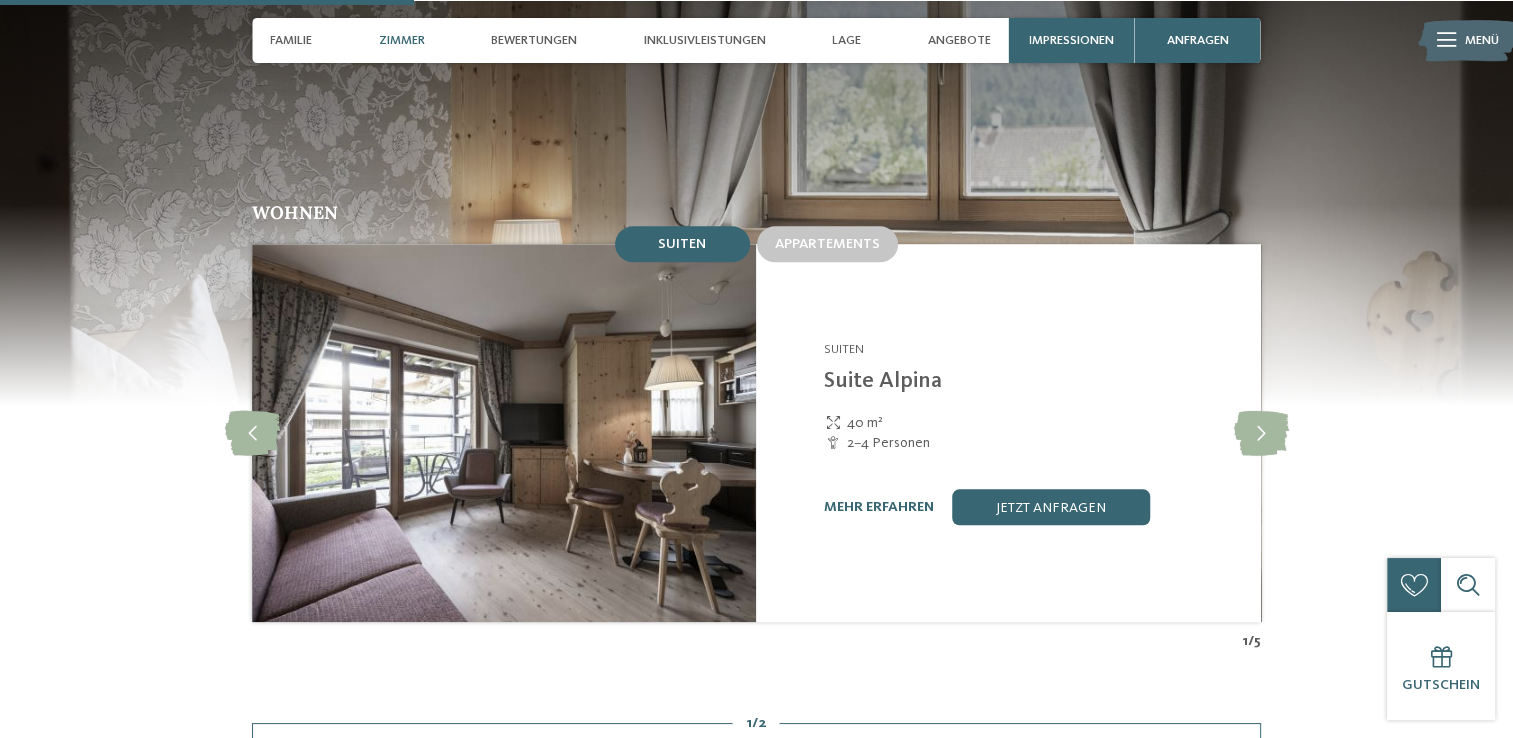 scroll, scrollTop: 1788, scrollLeft: 0, axis: vertical 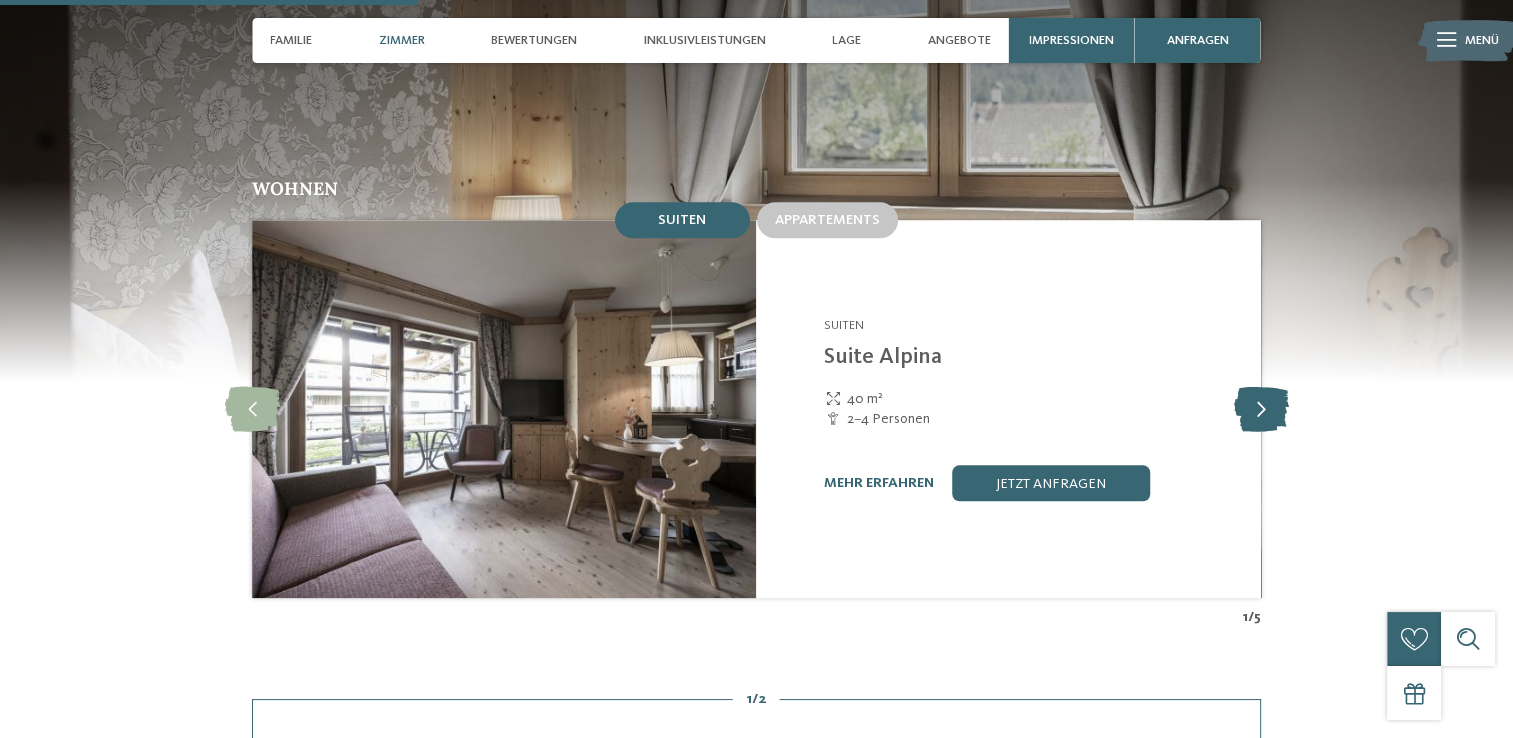 click at bounding box center [1260, 409] 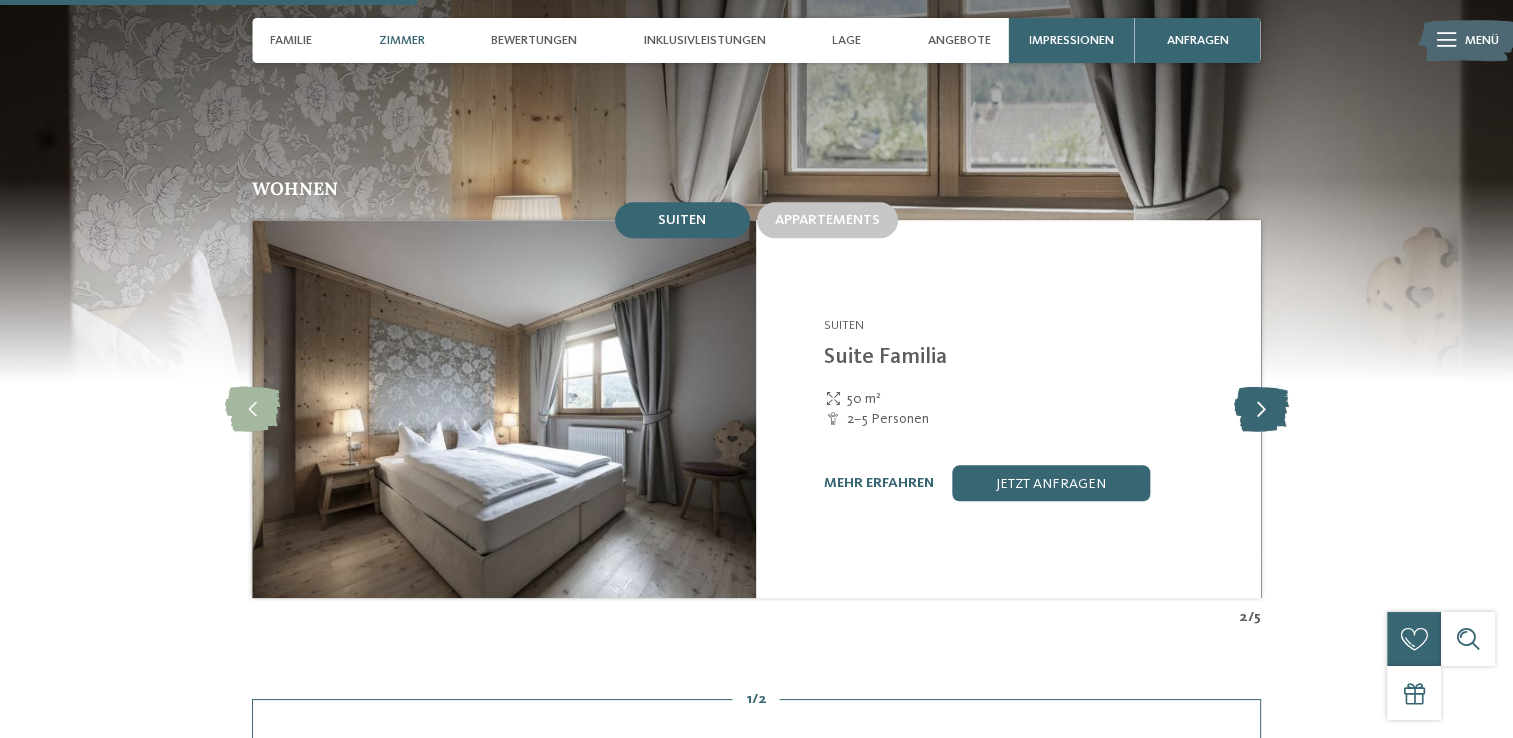 click at bounding box center [1260, 409] 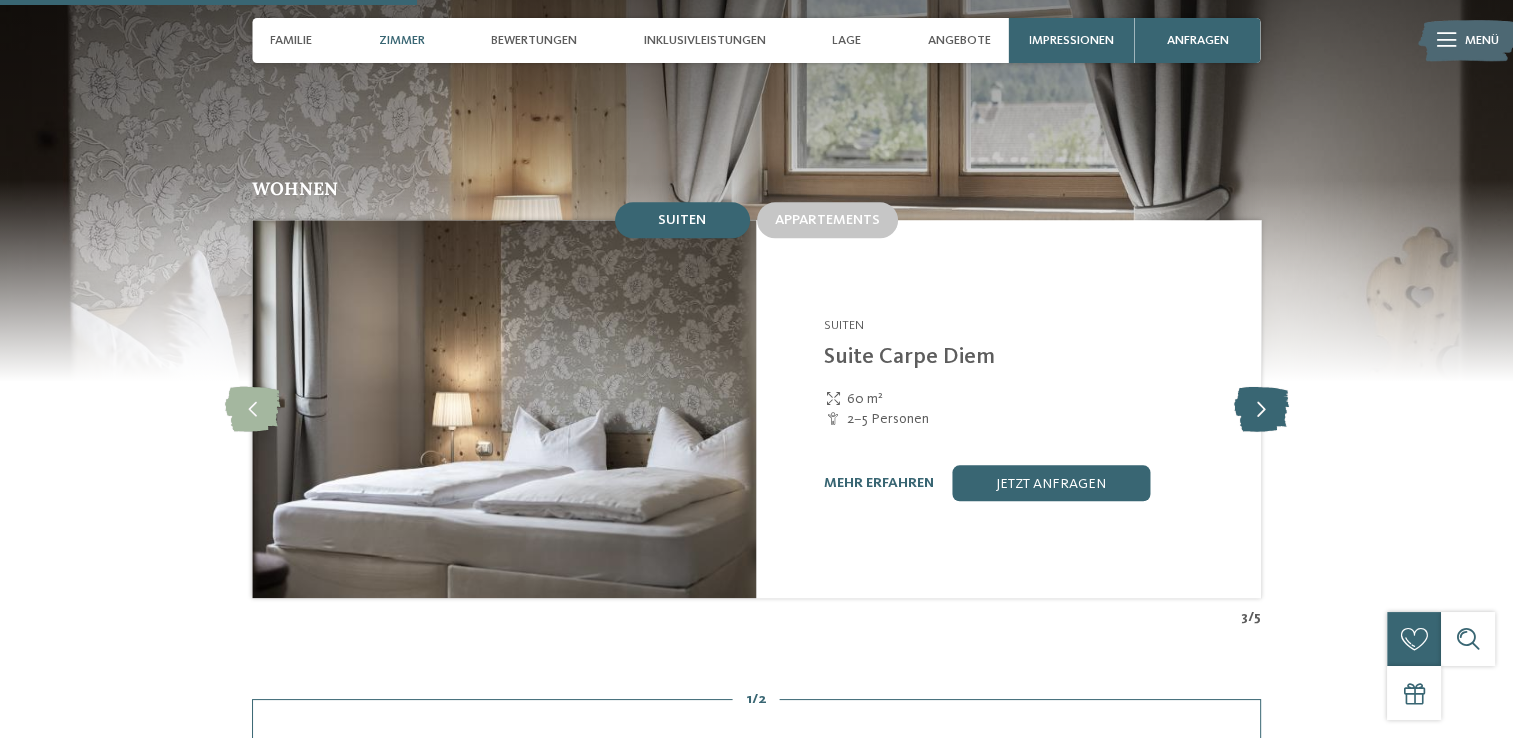 click at bounding box center (1260, 409) 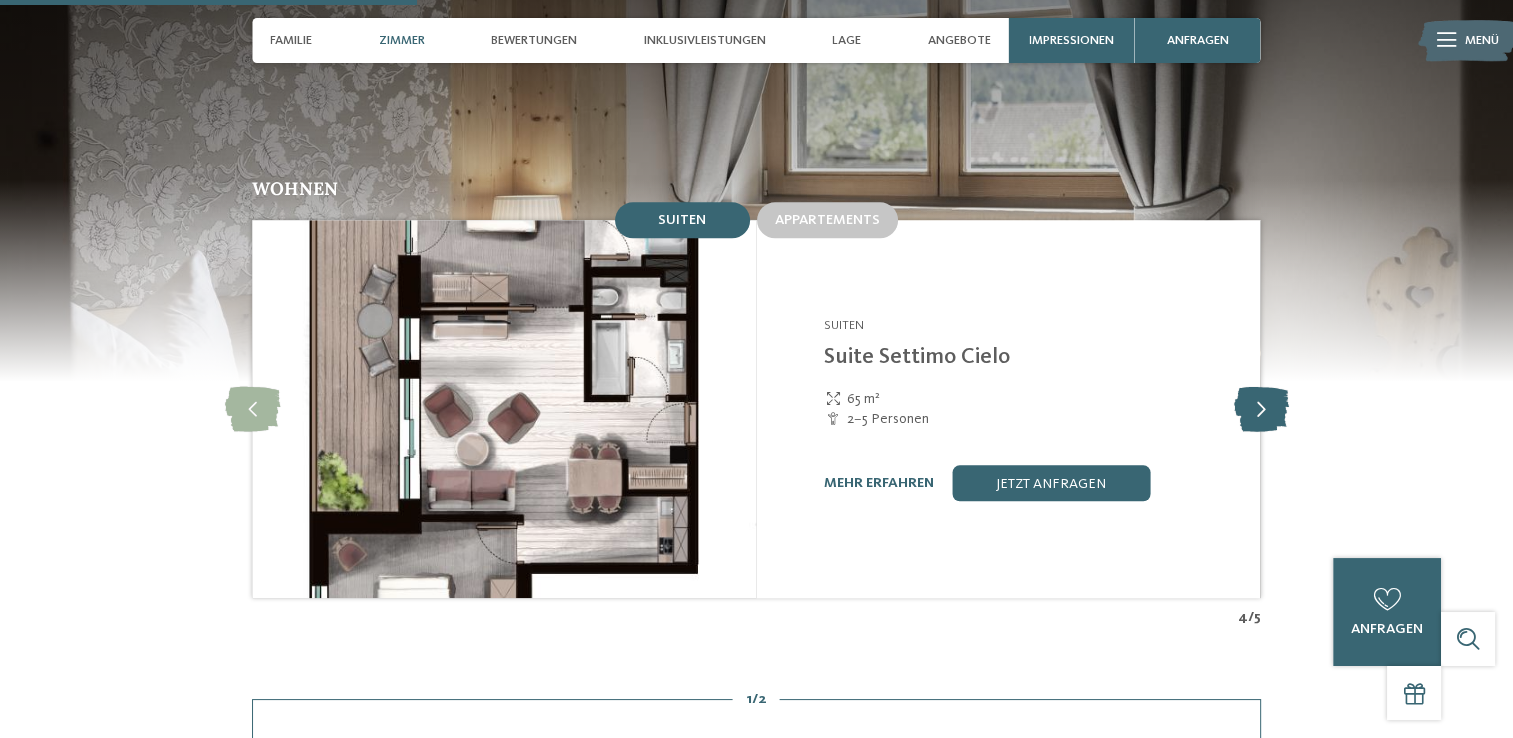click at bounding box center [1260, 409] 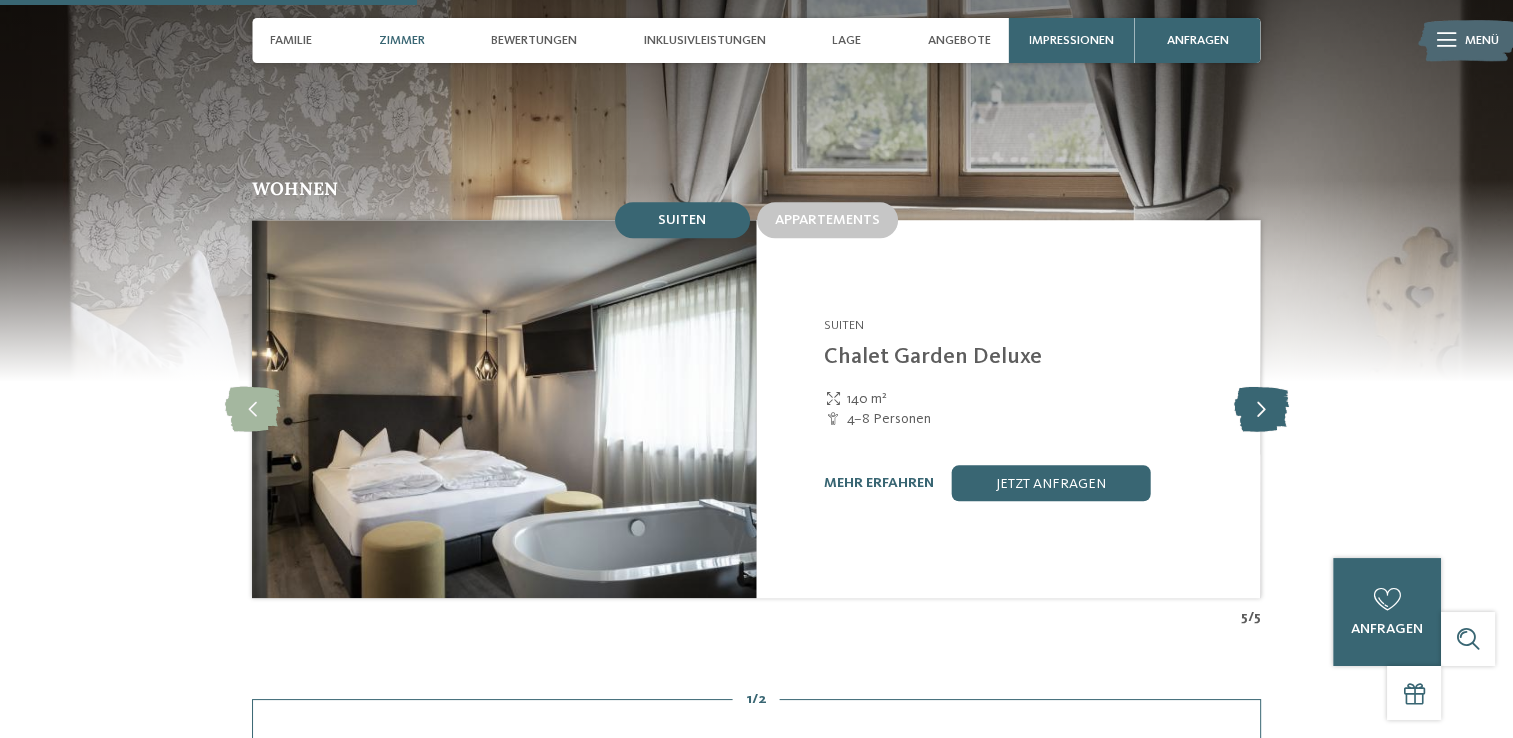 click at bounding box center [1260, 409] 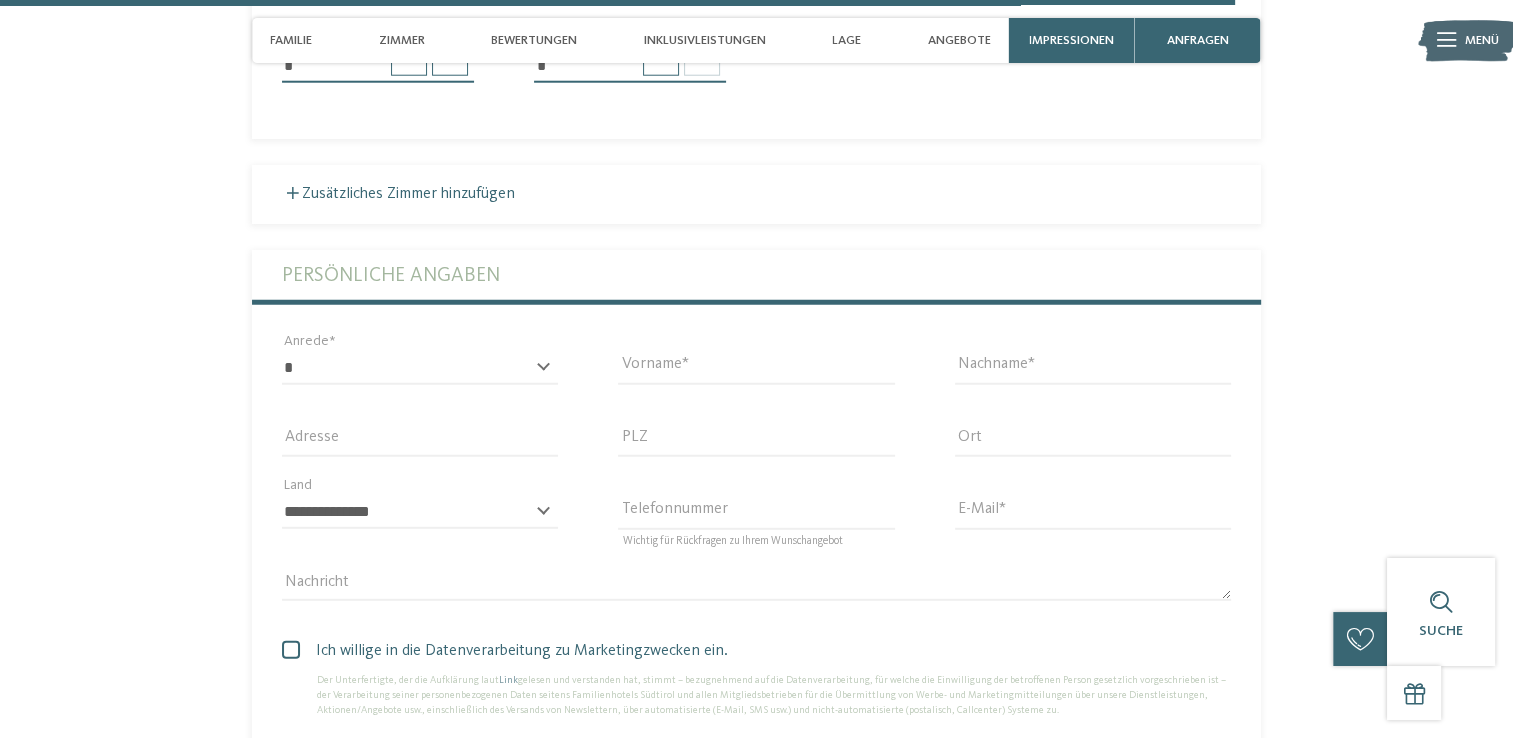 scroll, scrollTop: 5300, scrollLeft: 0, axis: vertical 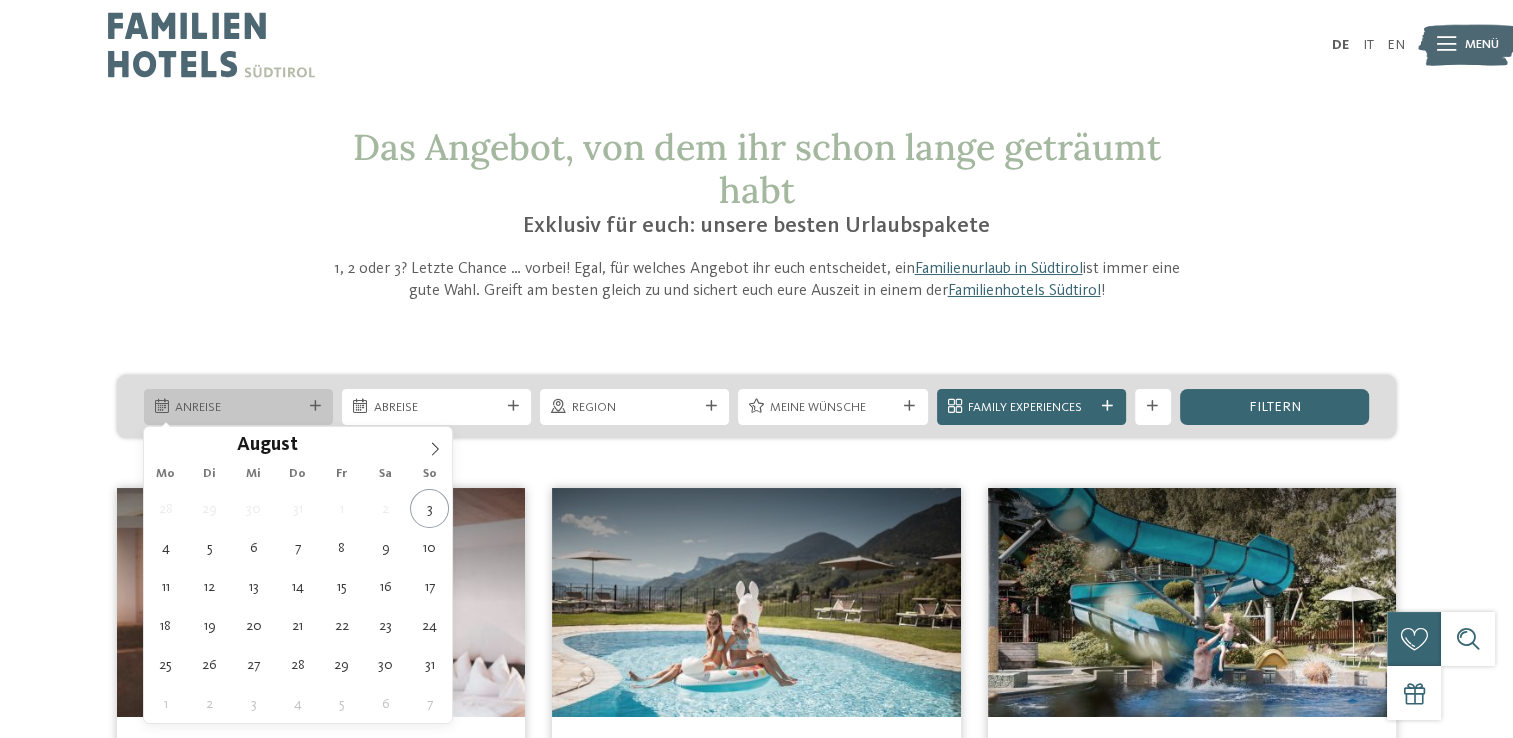 click on "Anreise" at bounding box center [238, 406] 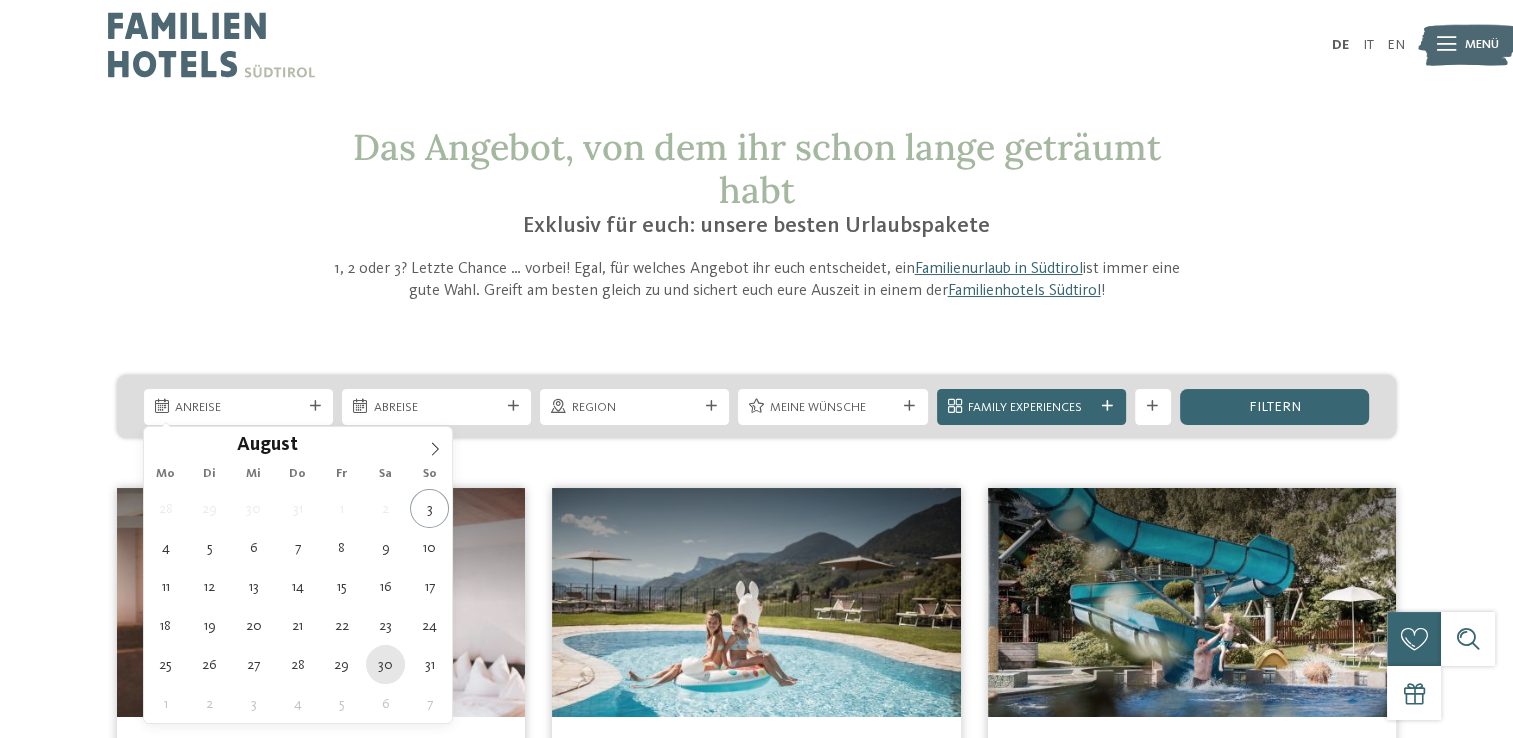type on "[DATE]" 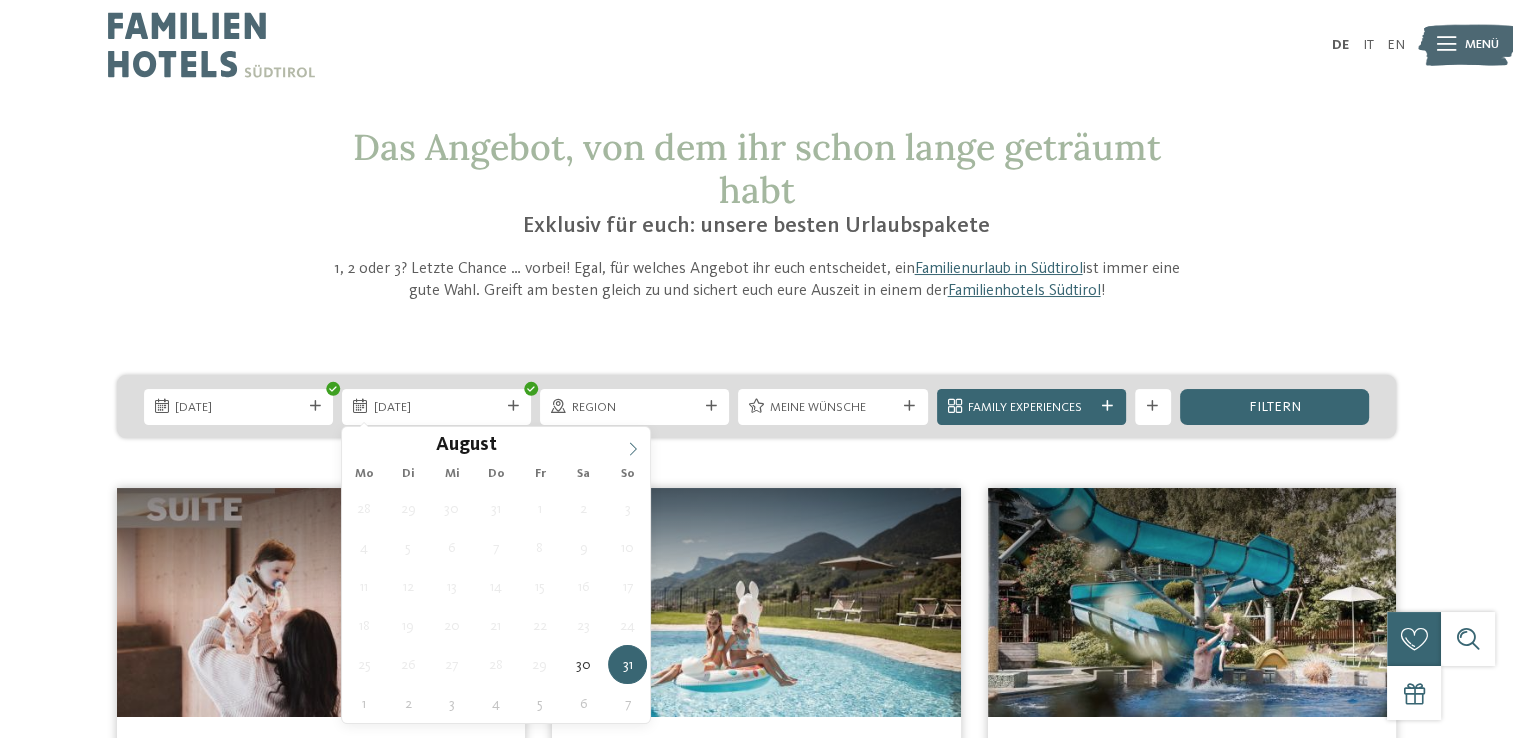 click at bounding box center [633, 444] 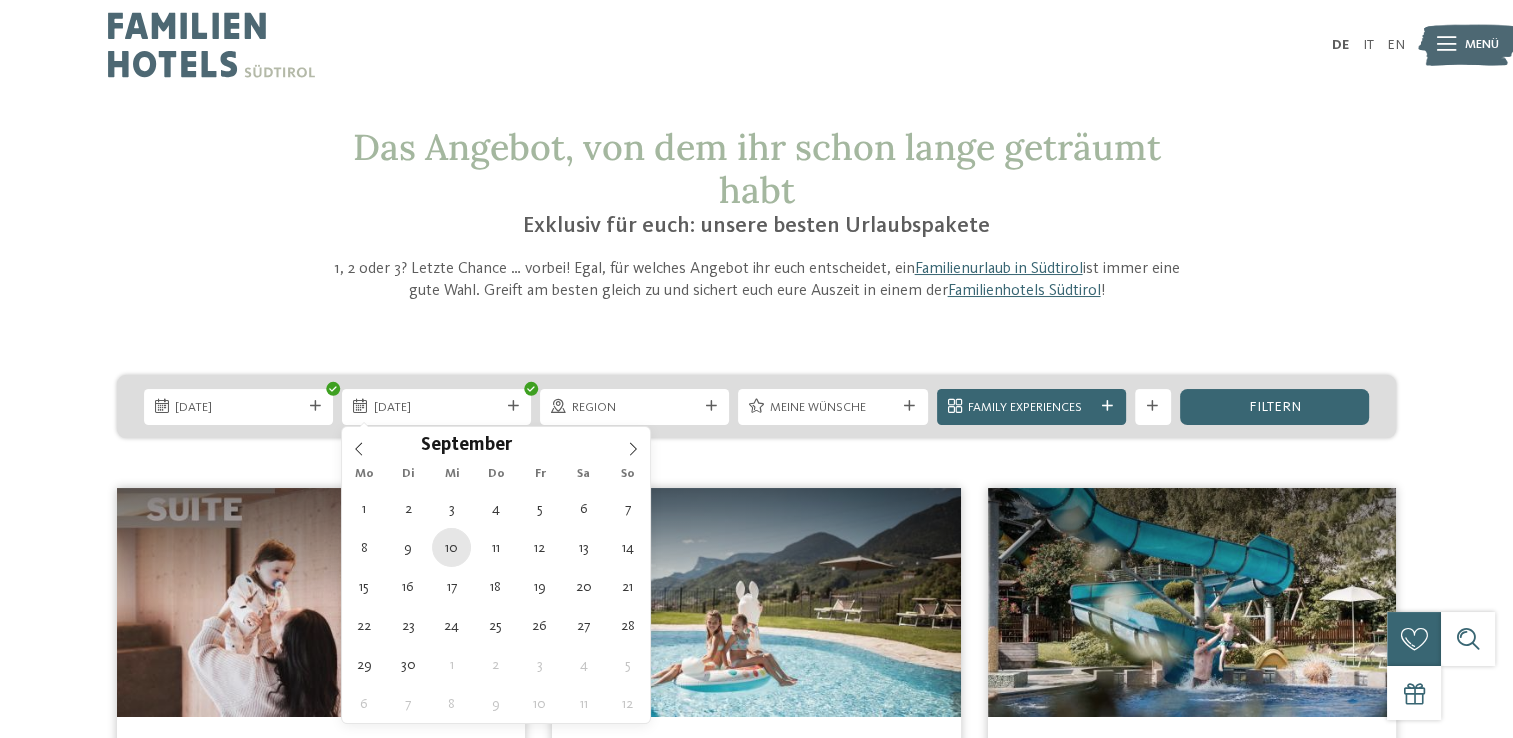 type on "[DATE]" 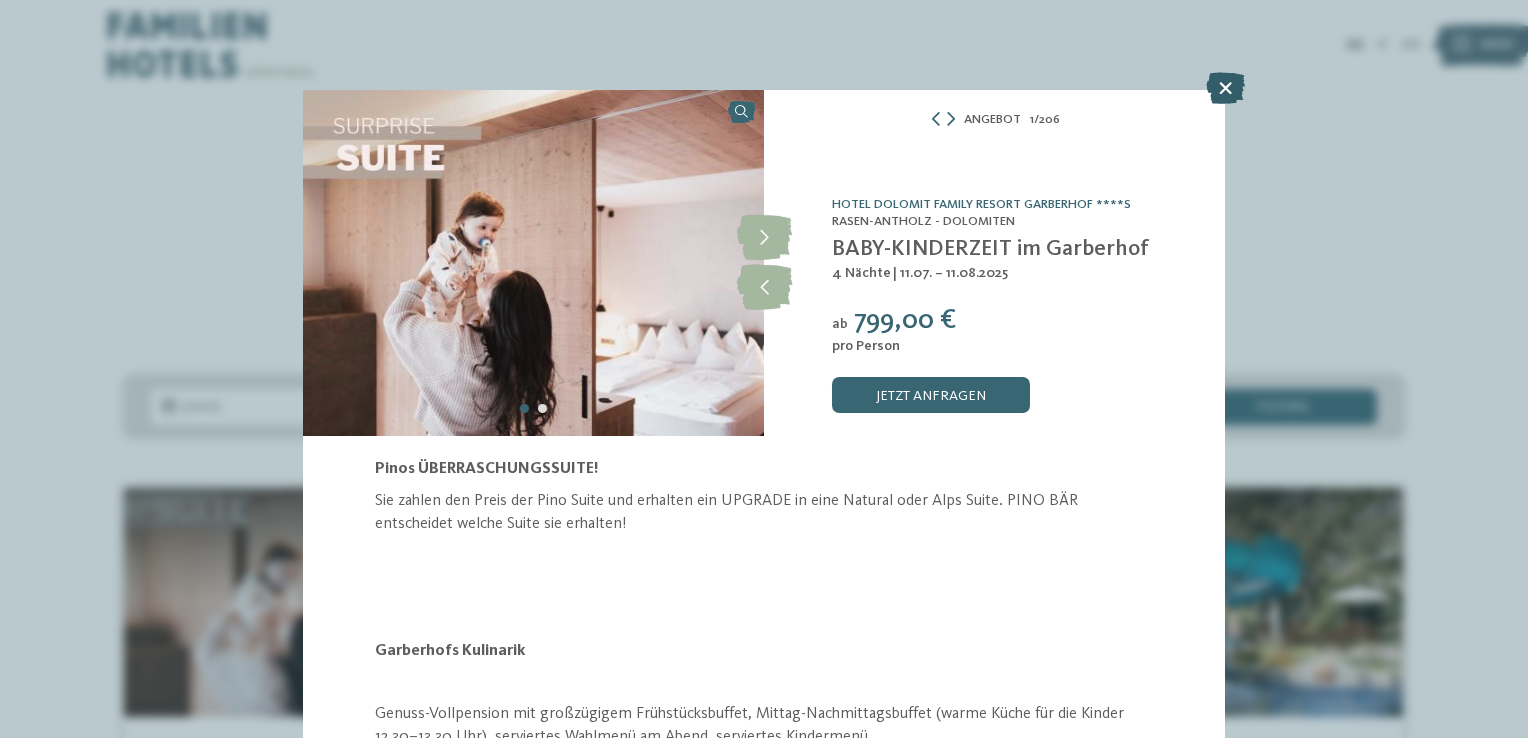 click at bounding box center (1225, 88) 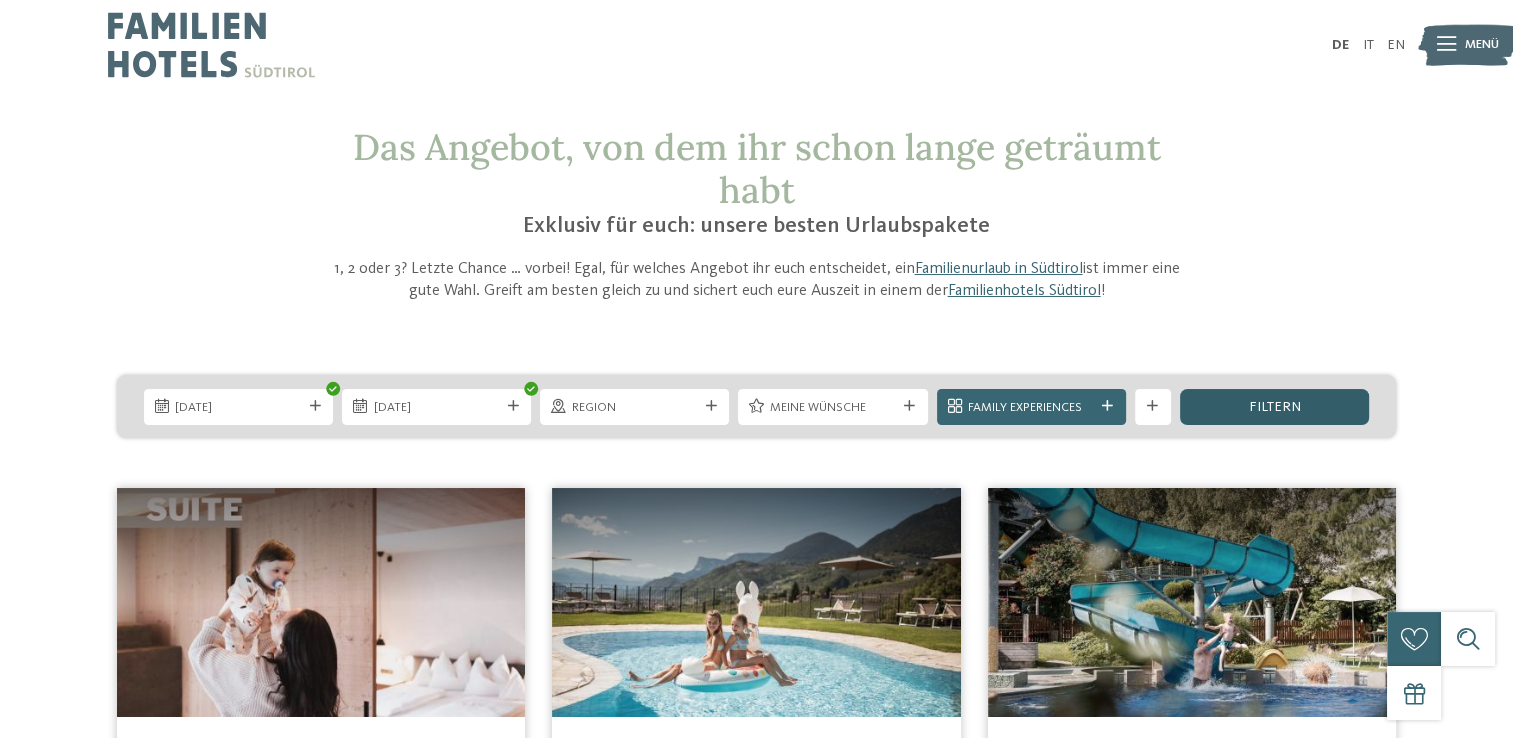click on "filtern" at bounding box center [1274, 407] 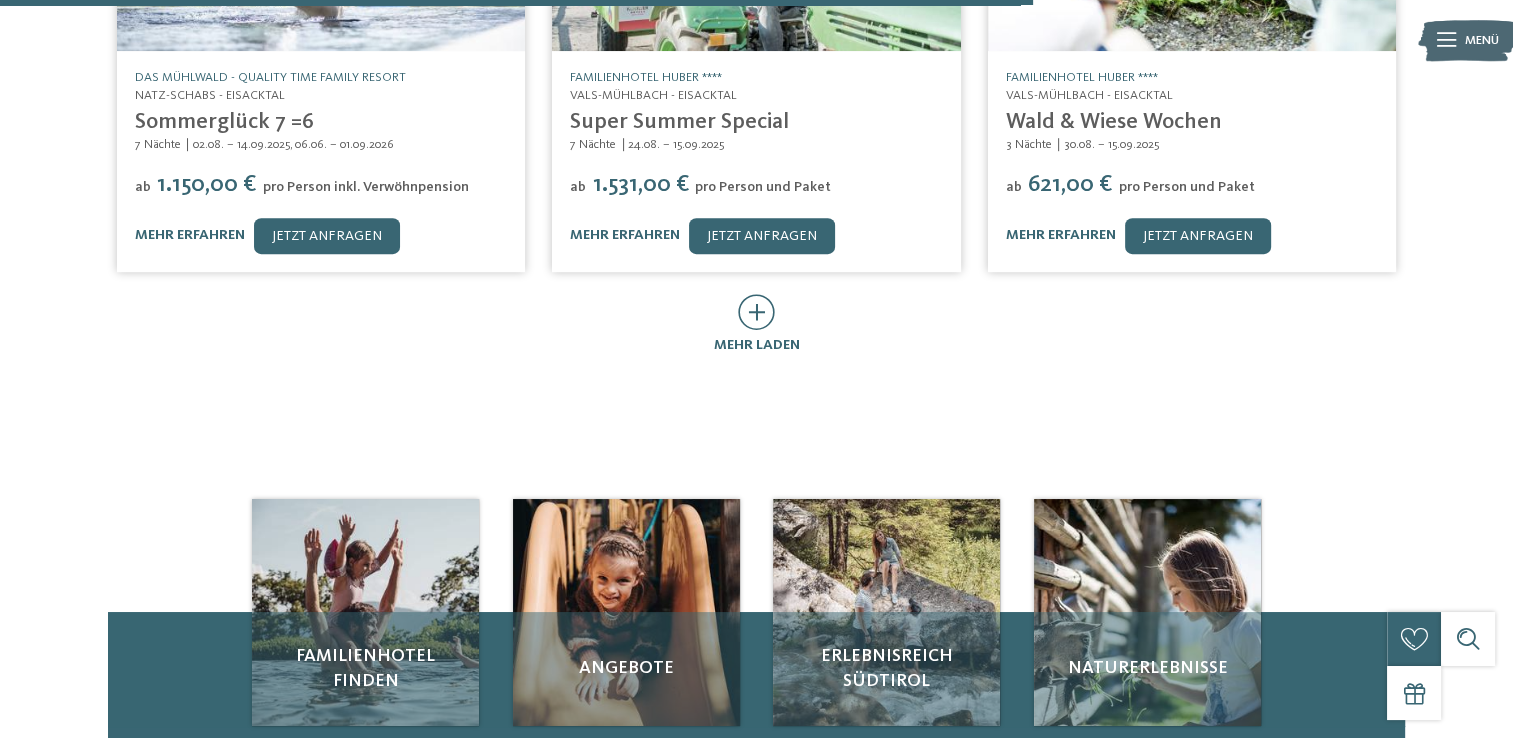 scroll, scrollTop: 1284, scrollLeft: 0, axis: vertical 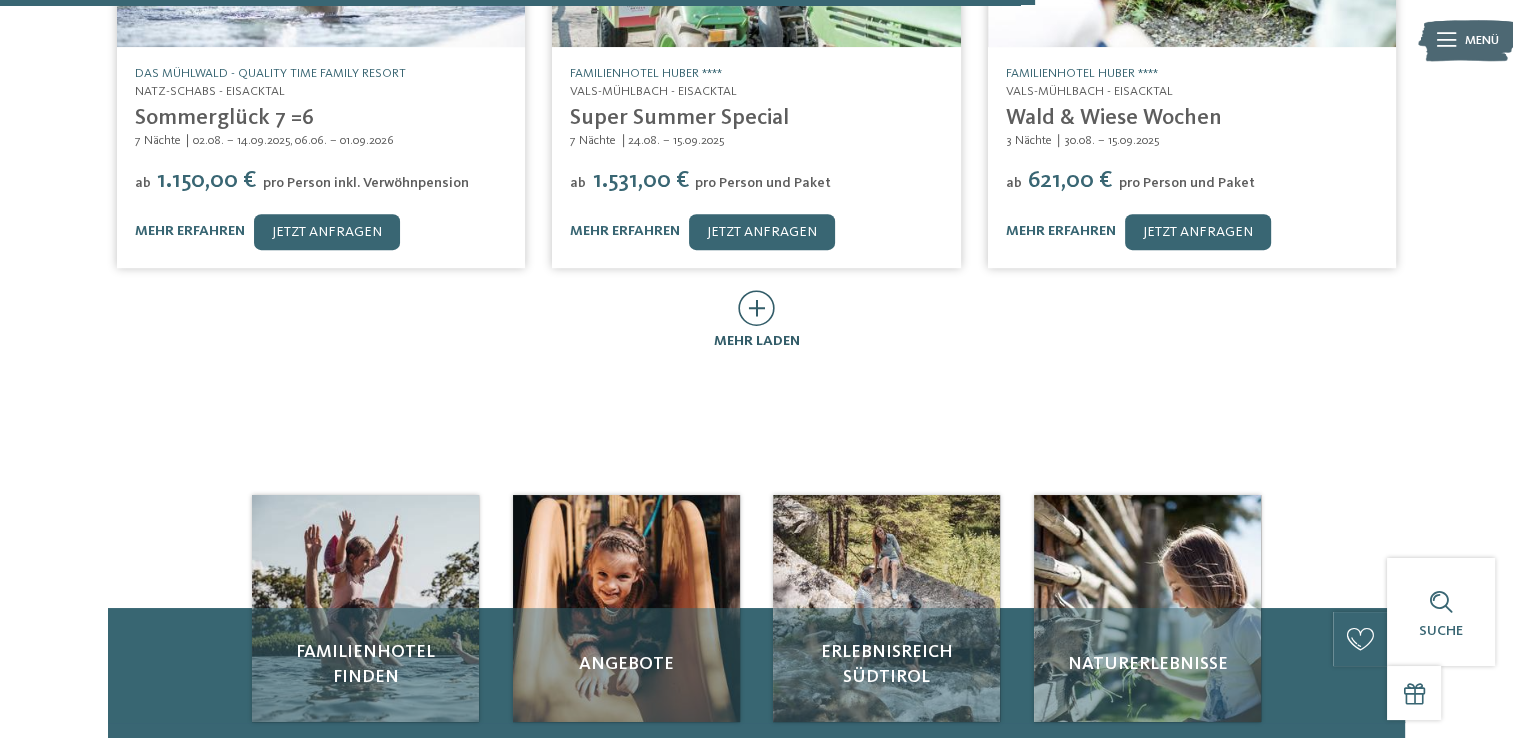 click at bounding box center (756, 308) 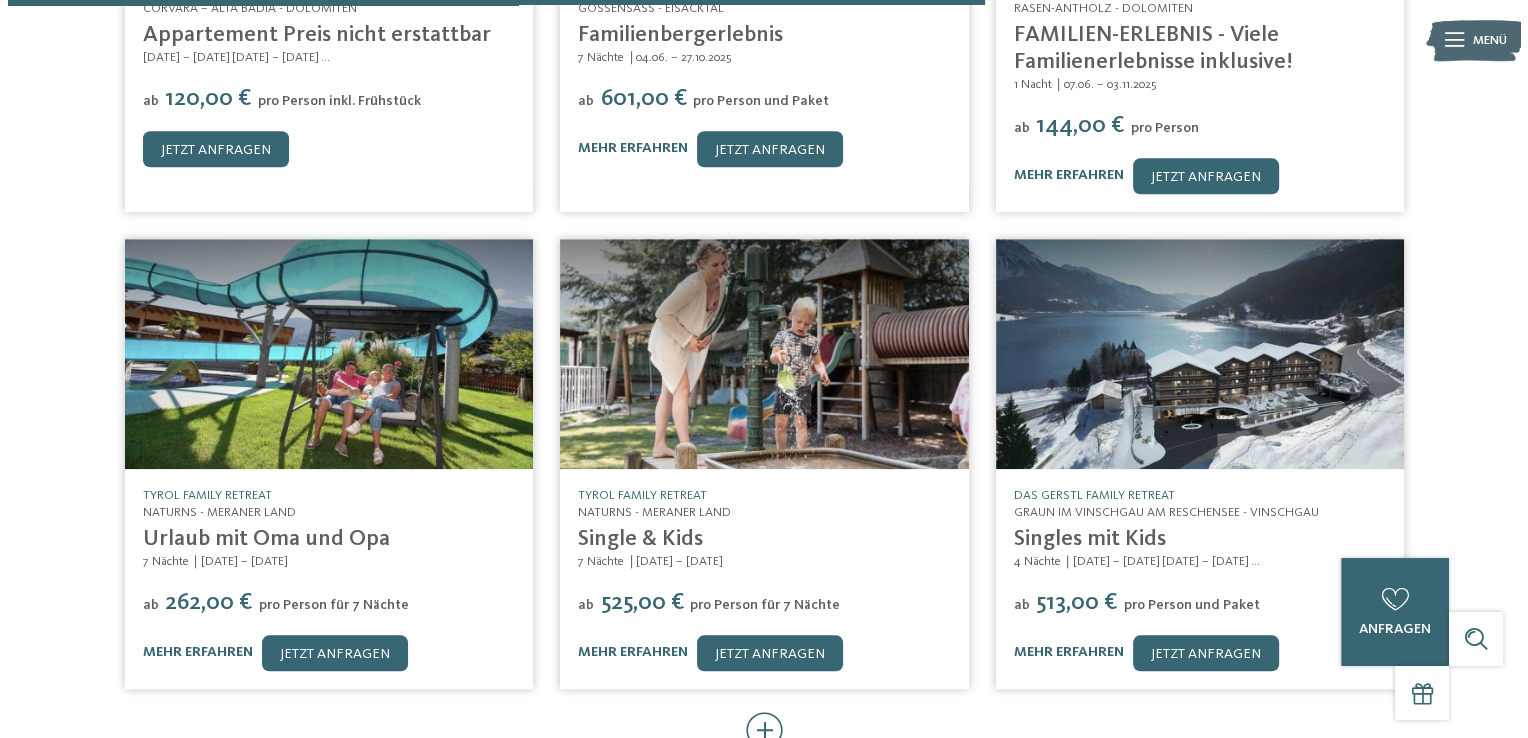 scroll, scrollTop: 1845, scrollLeft: 0, axis: vertical 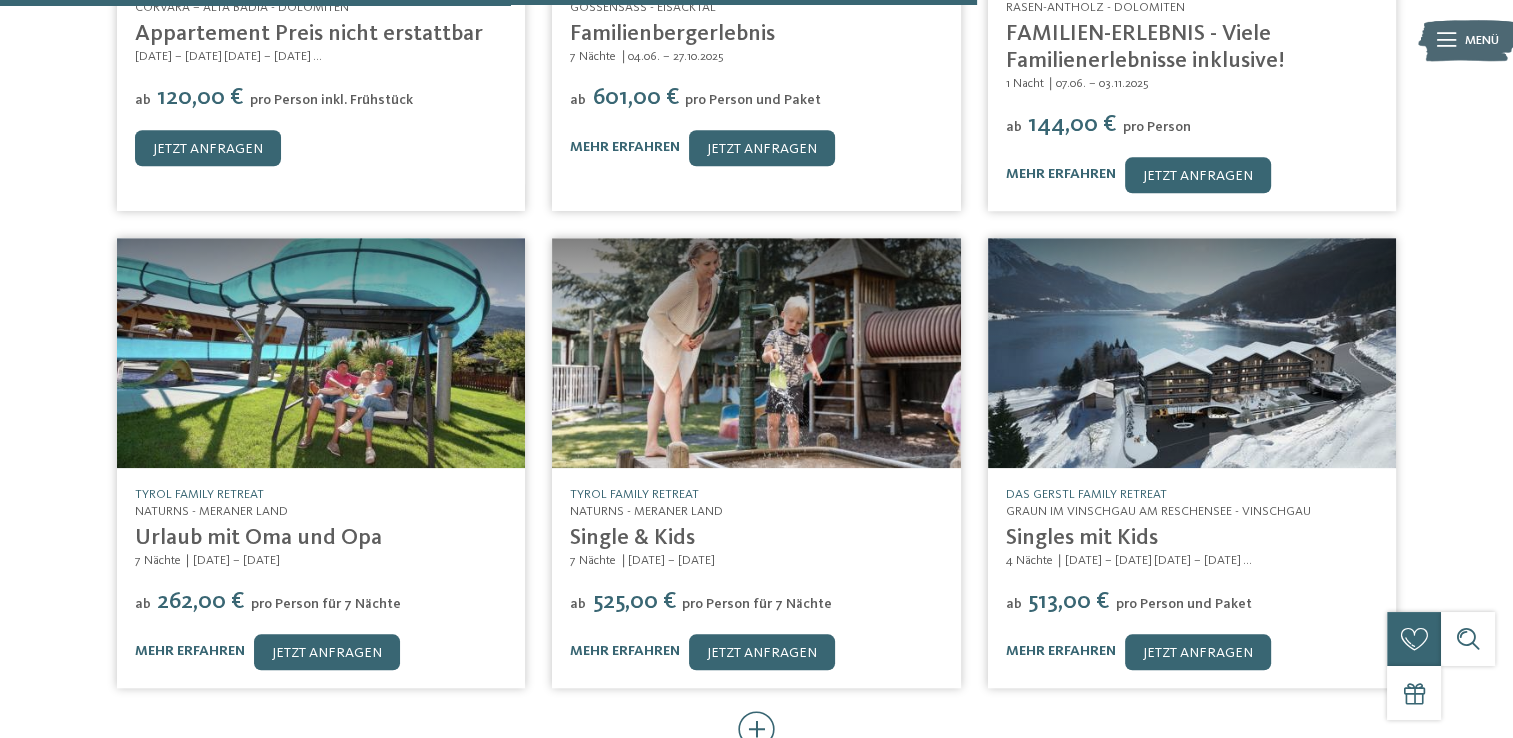 click at bounding box center (321, 353) 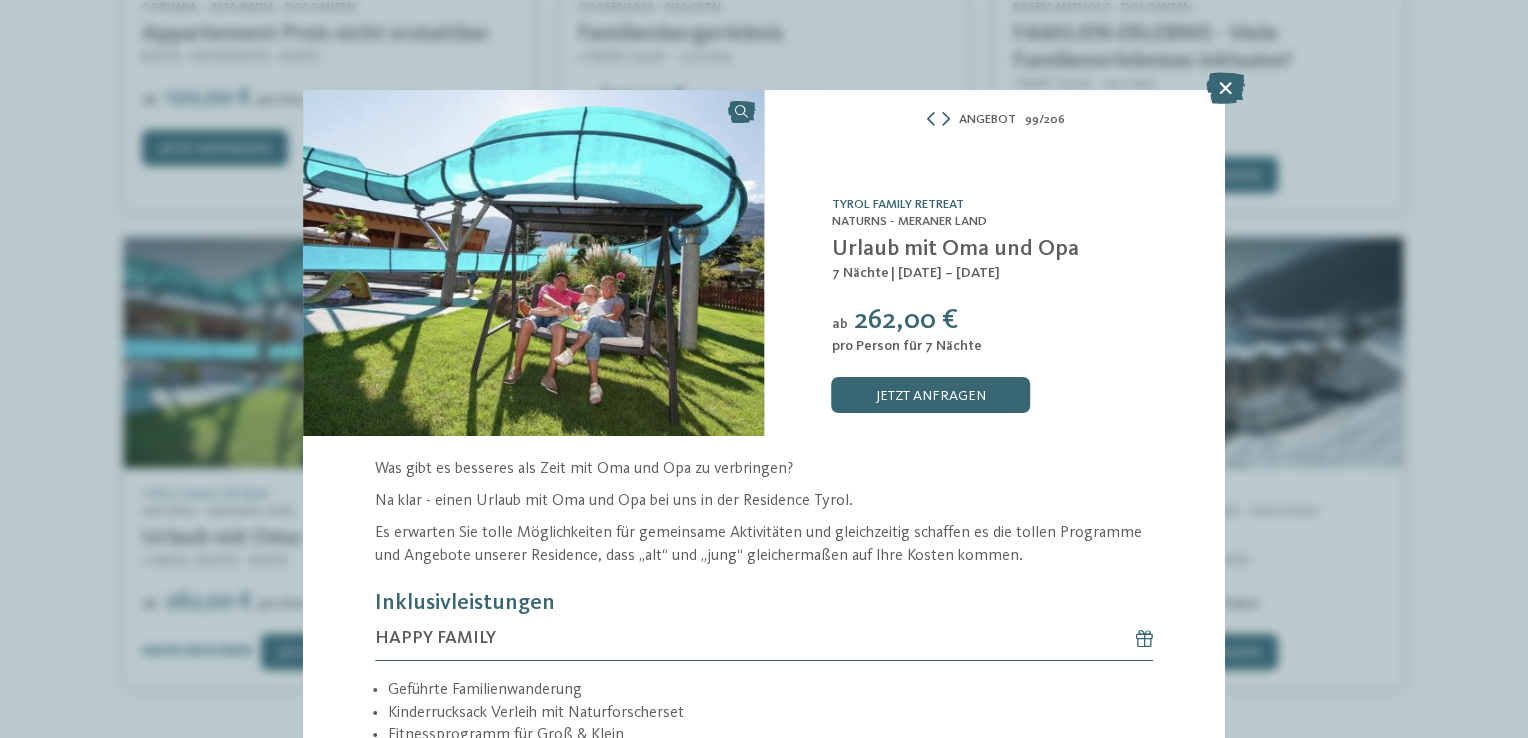click at bounding box center [533, 263] 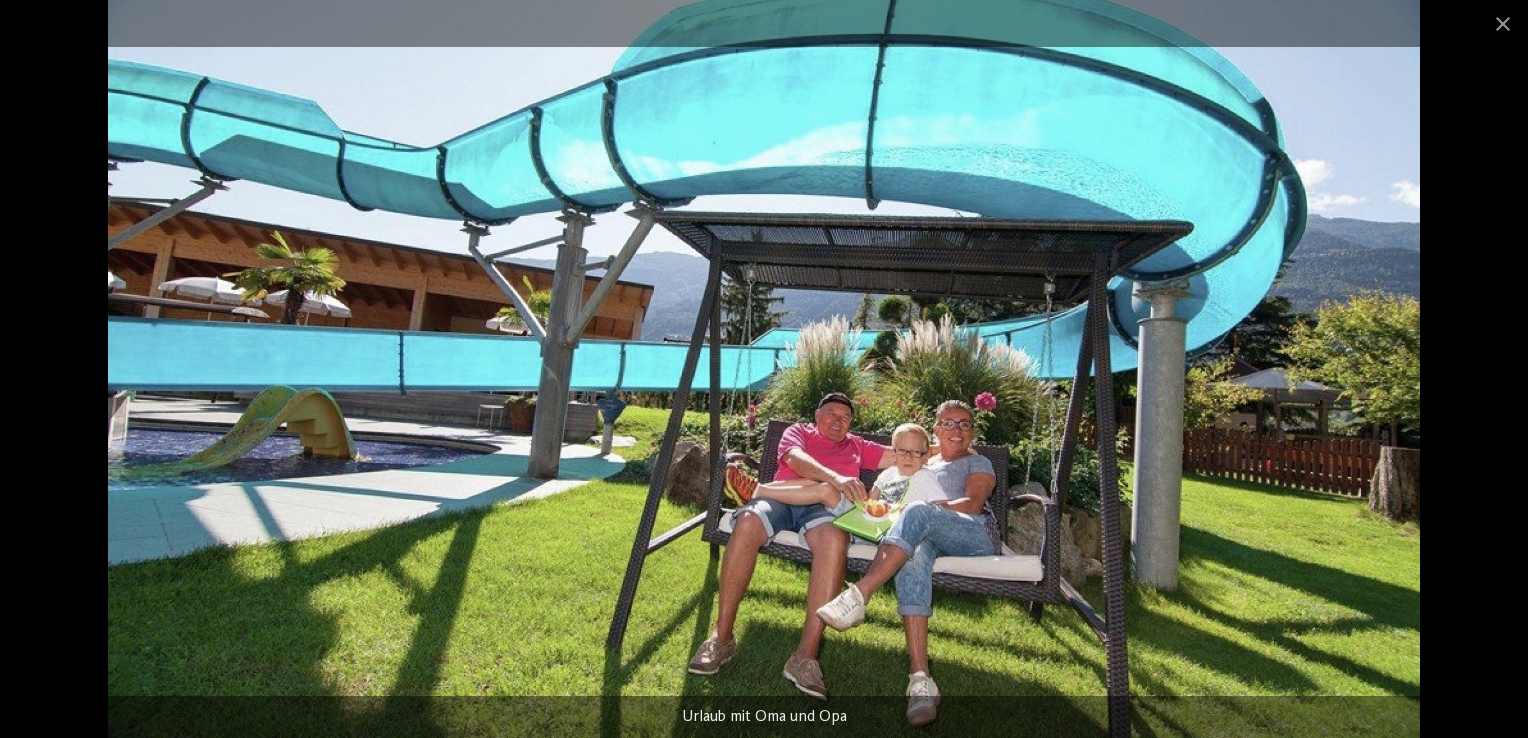 click at bounding box center (764, 369) 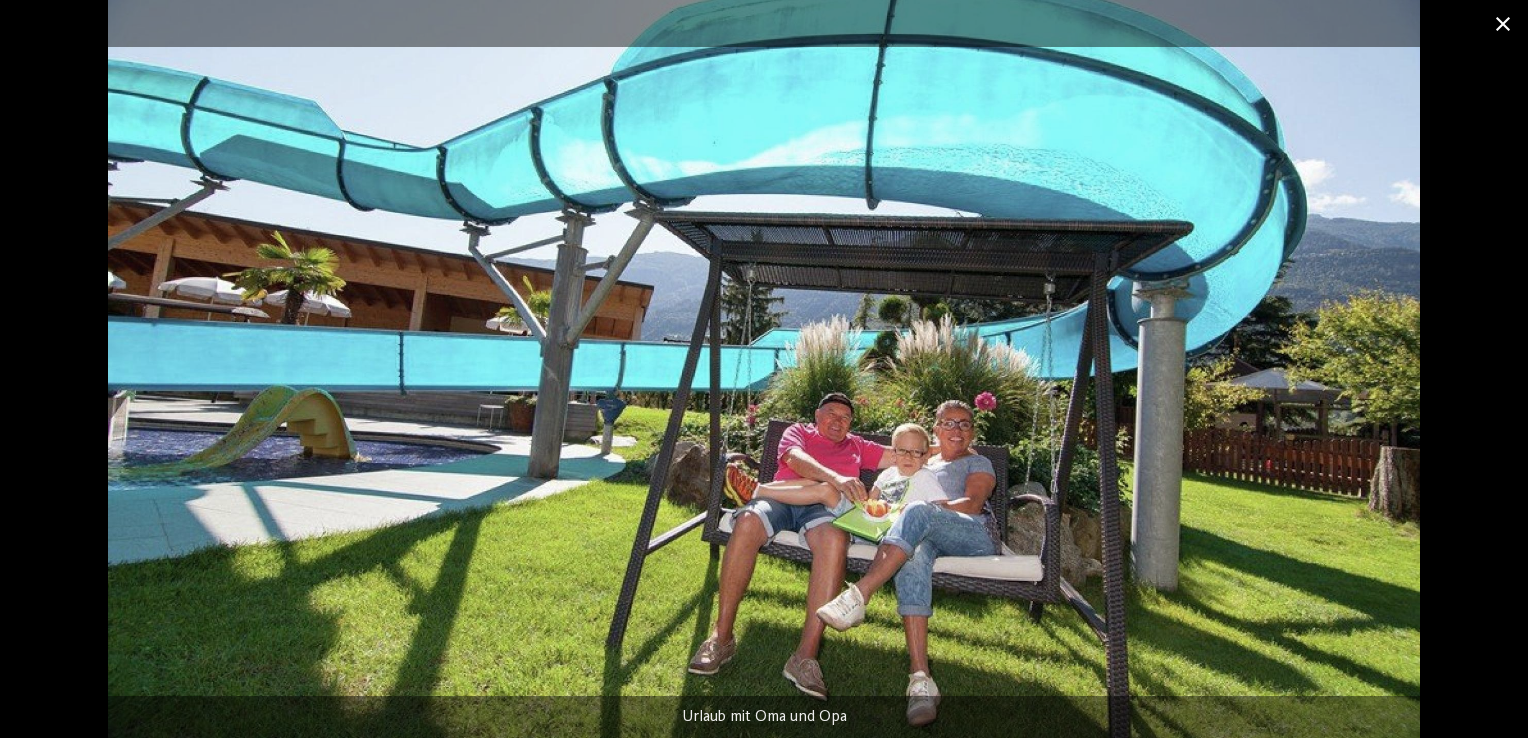 click at bounding box center [1503, 23] 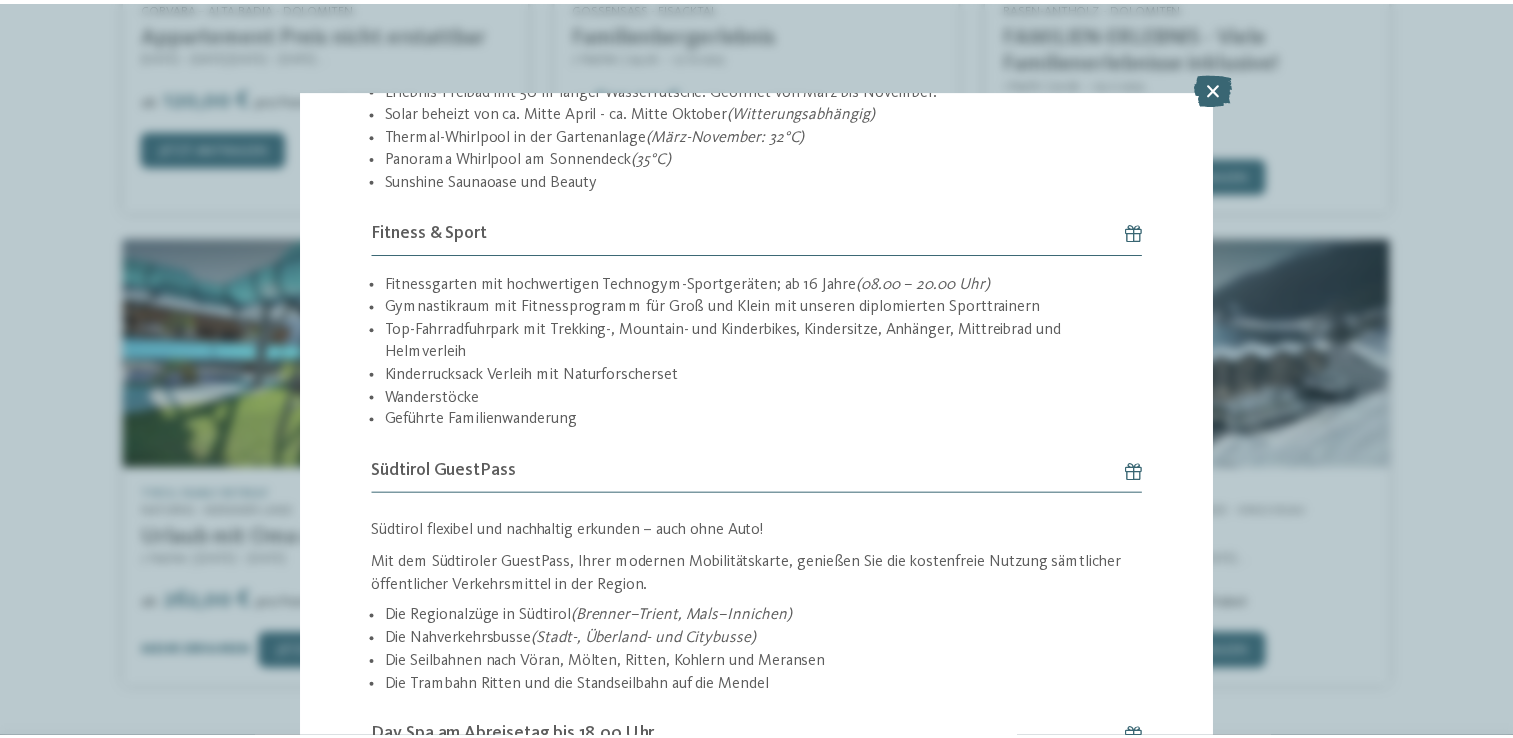 scroll, scrollTop: 1565, scrollLeft: 0, axis: vertical 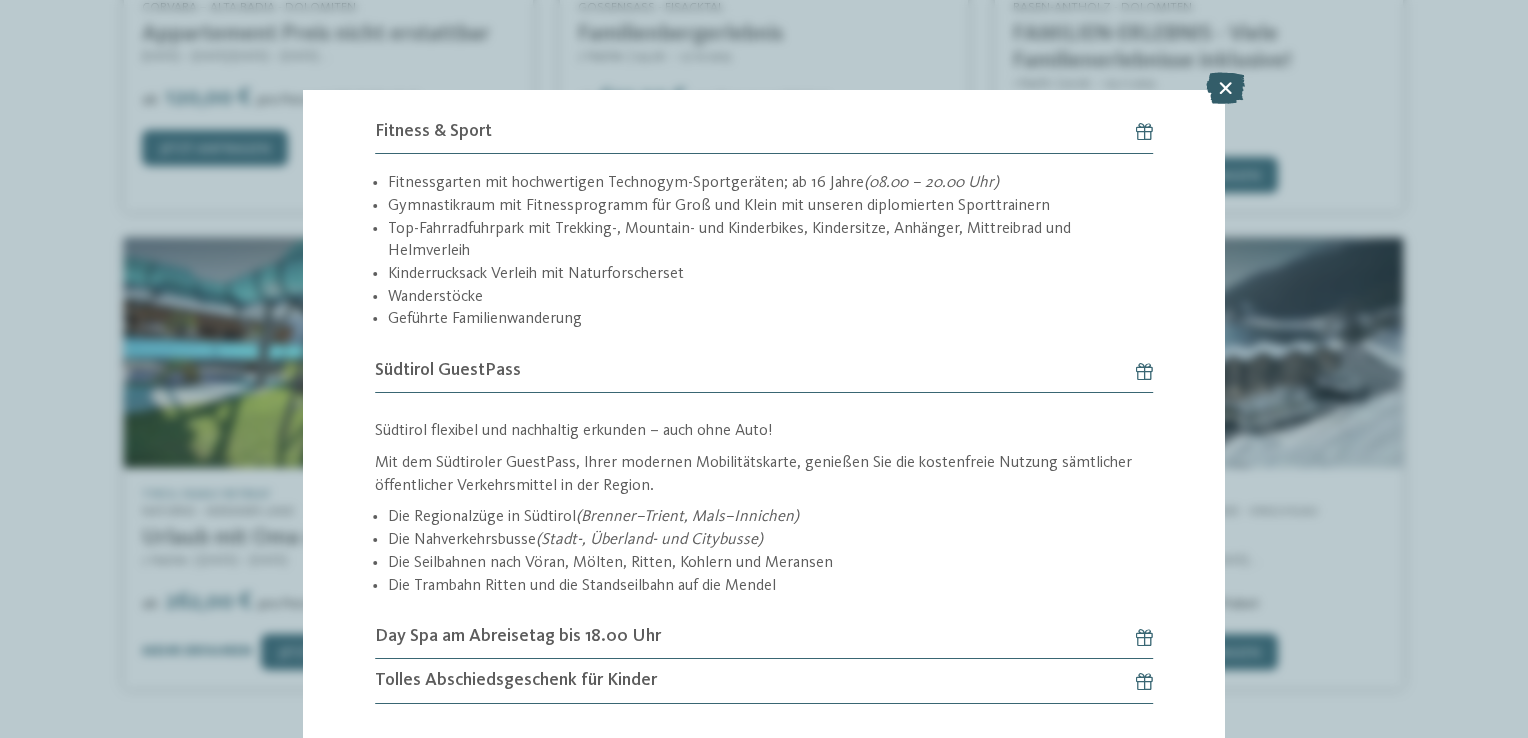 click at bounding box center [1225, 88] 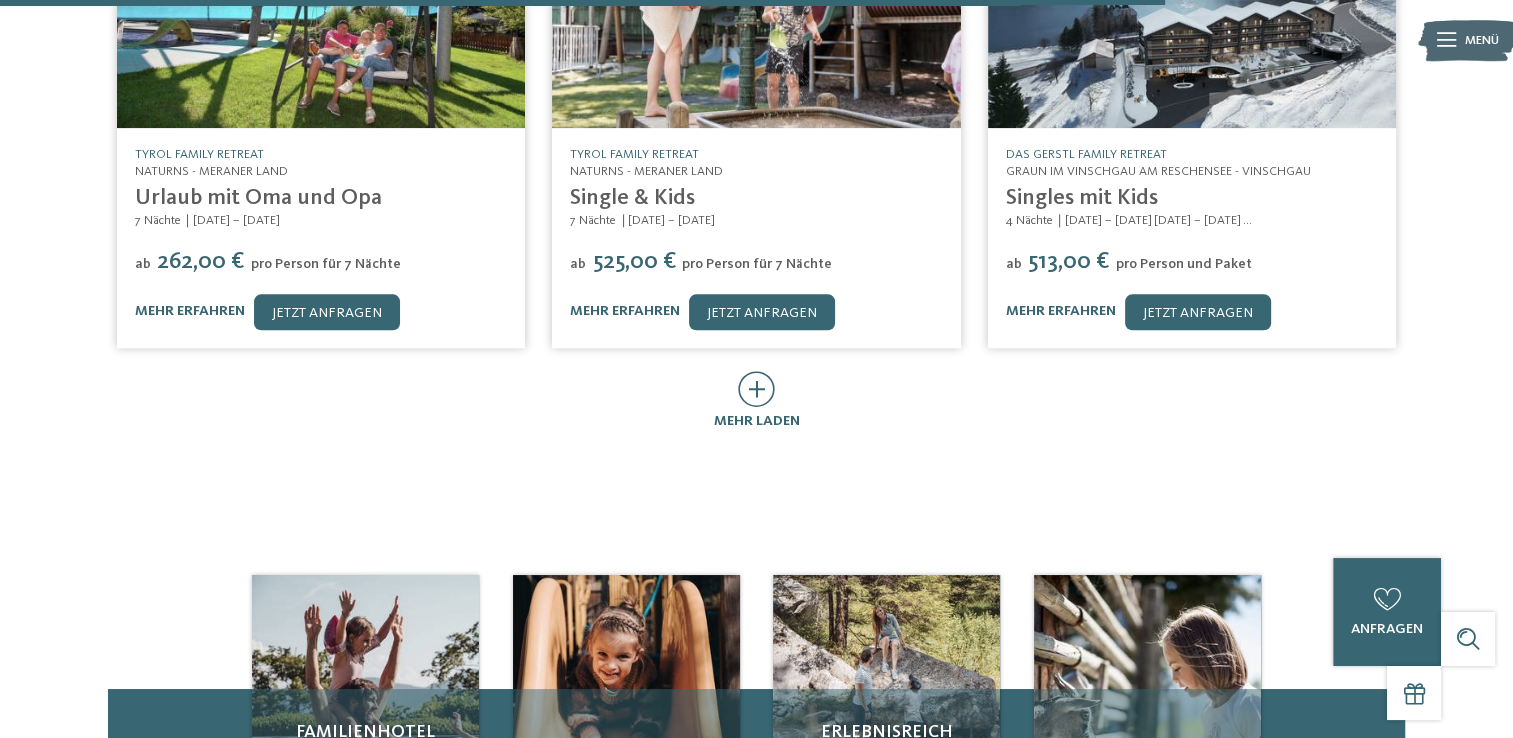 scroll, scrollTop: 2204, scrollLeft: 0, axis: vertical 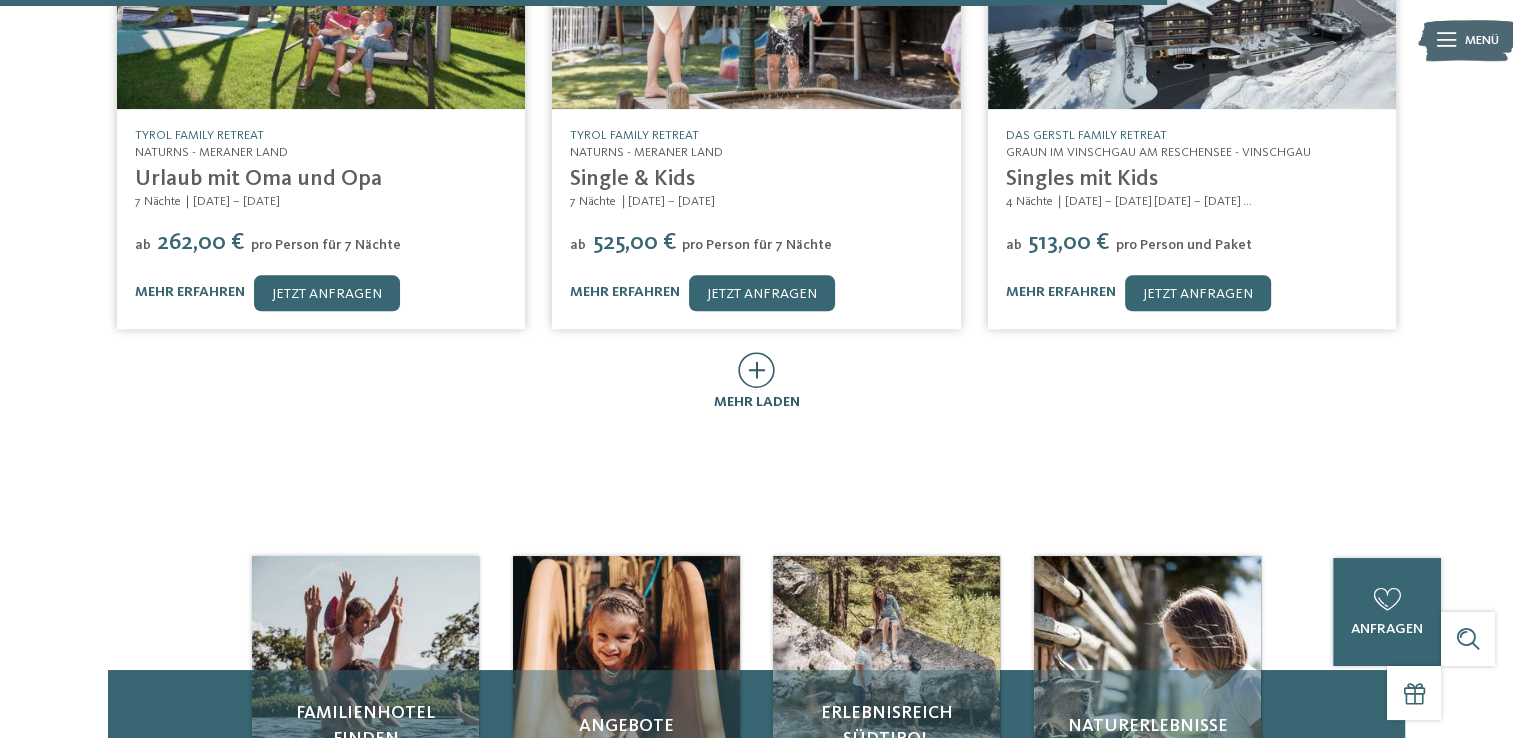 click at bounding box center (756, 370) 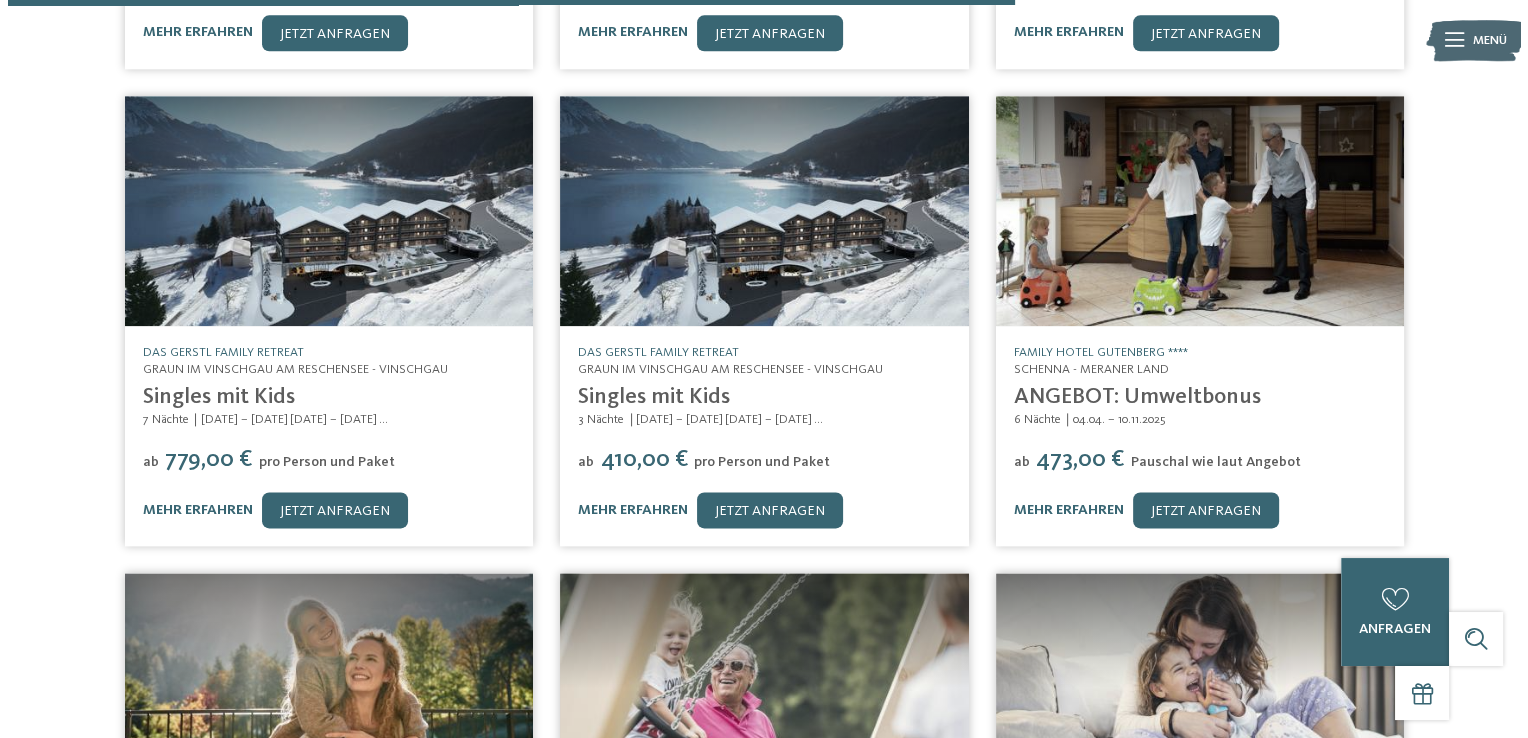 scroll, scrollTop: 2568, scrollLeft: 0, axis: vertical 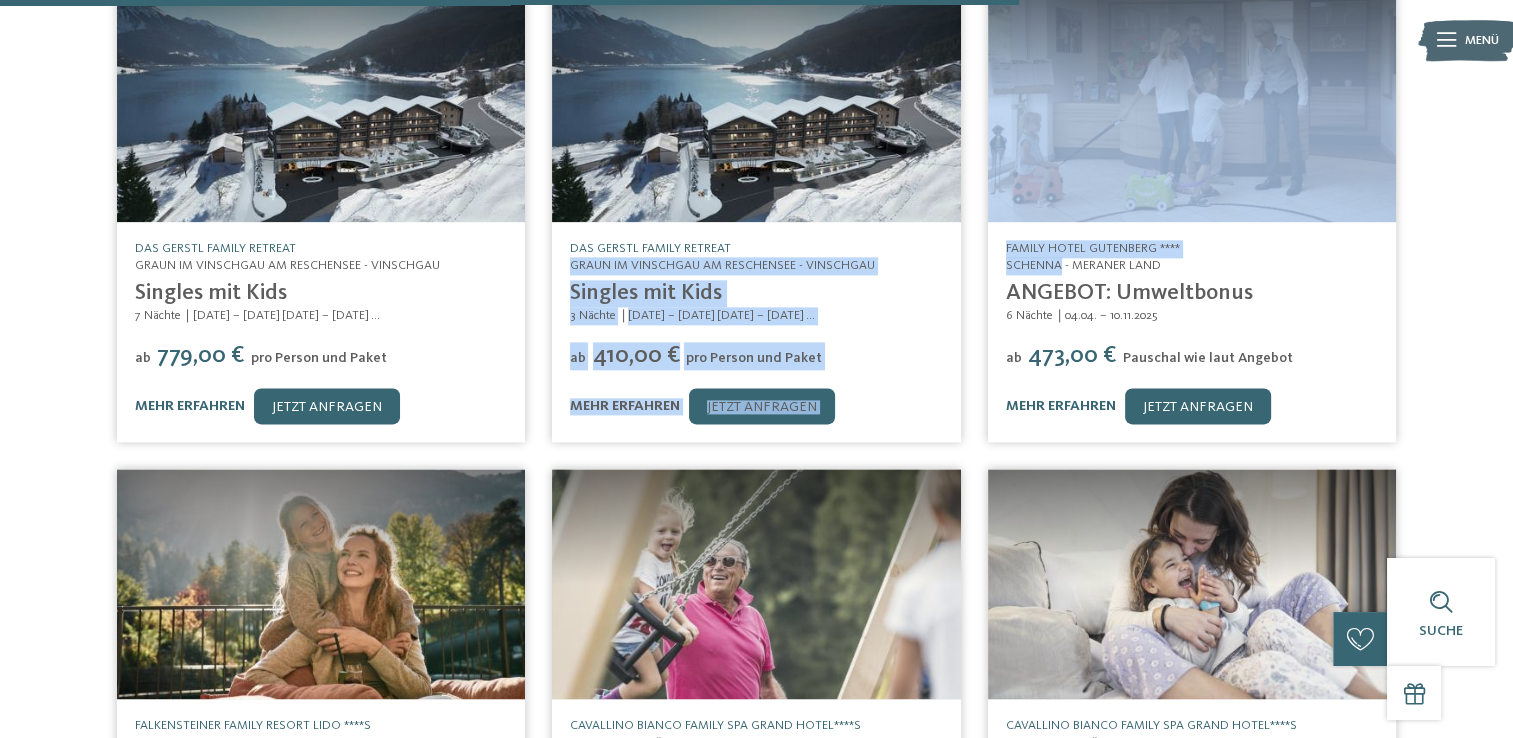 drag, startPoint x: 1060, startPoint y: 274, endPoint x: 958, endPoint y: 226, distance: 112.72977 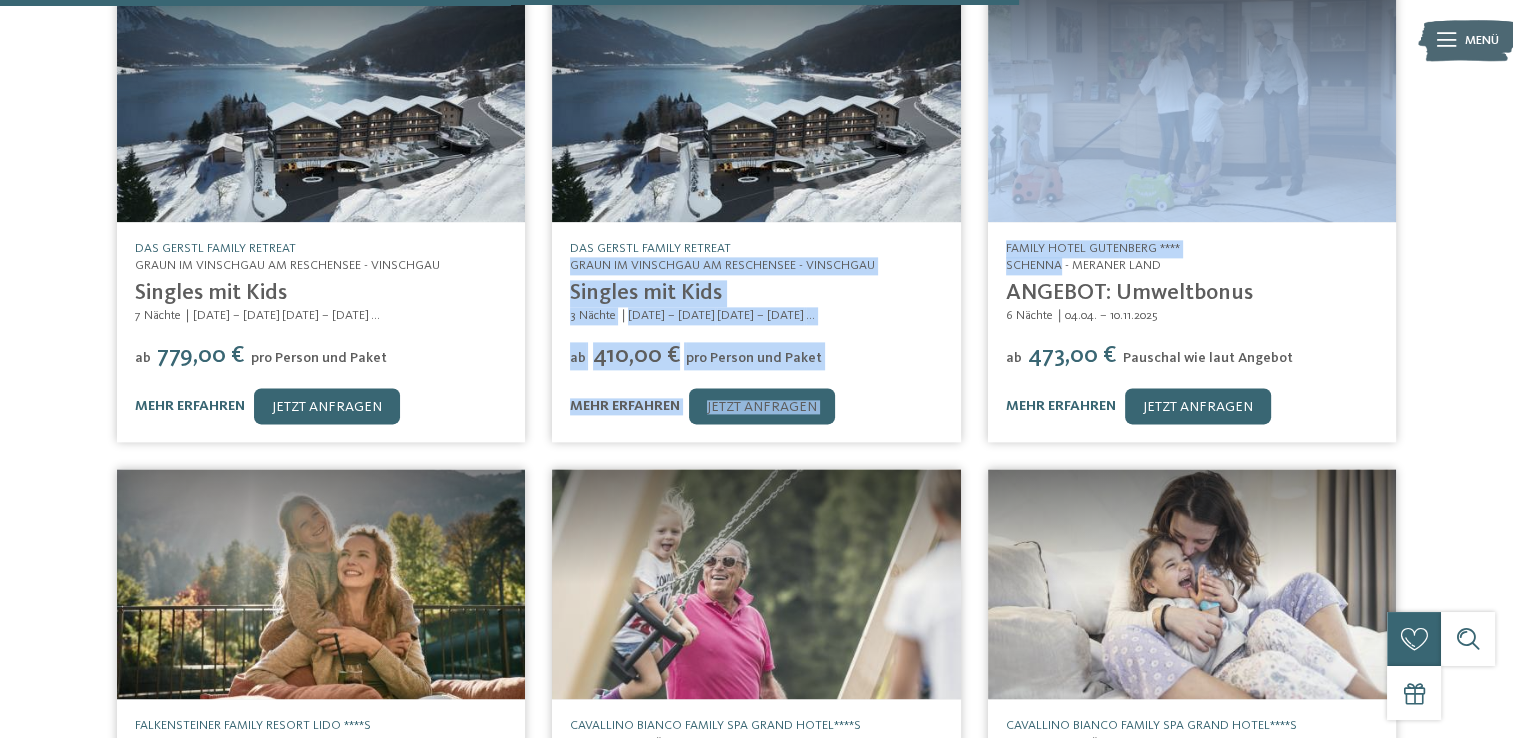 click on "Singles mit Kids" at bounding box center [756, 293] 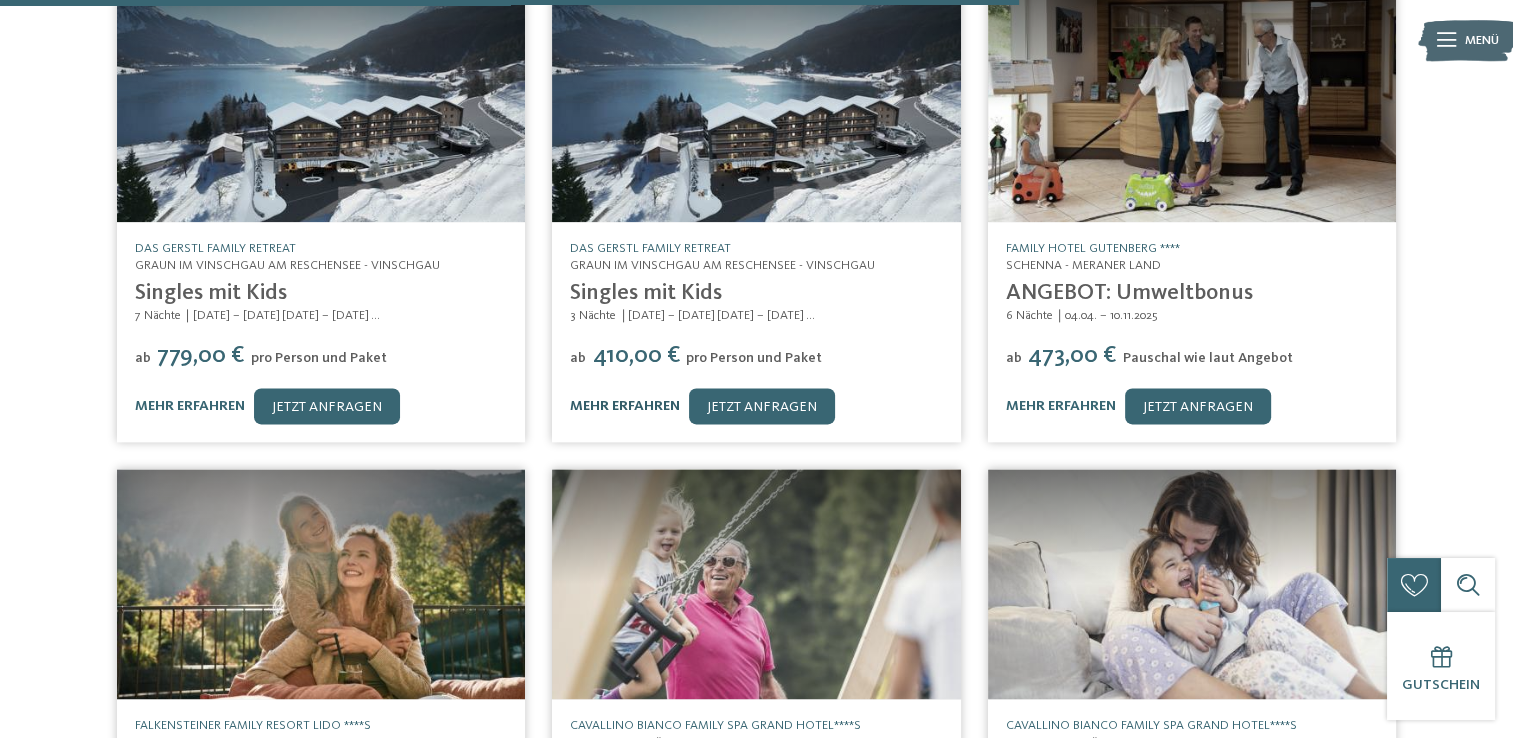 click on "mehr erfahren" at bounding box center [625, 406] 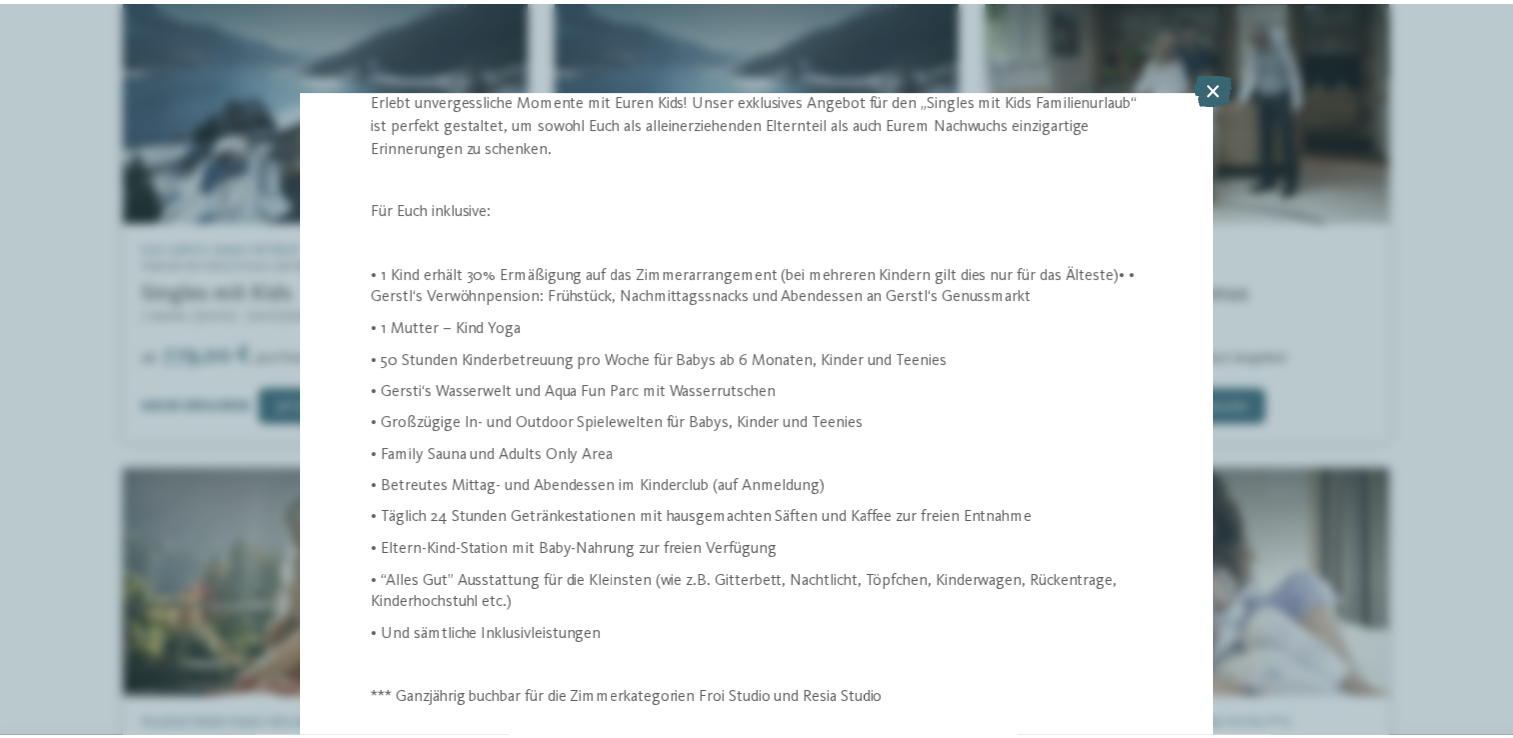 scroll, scrollTop: 379, scrollLeft: 0, axis: vertical 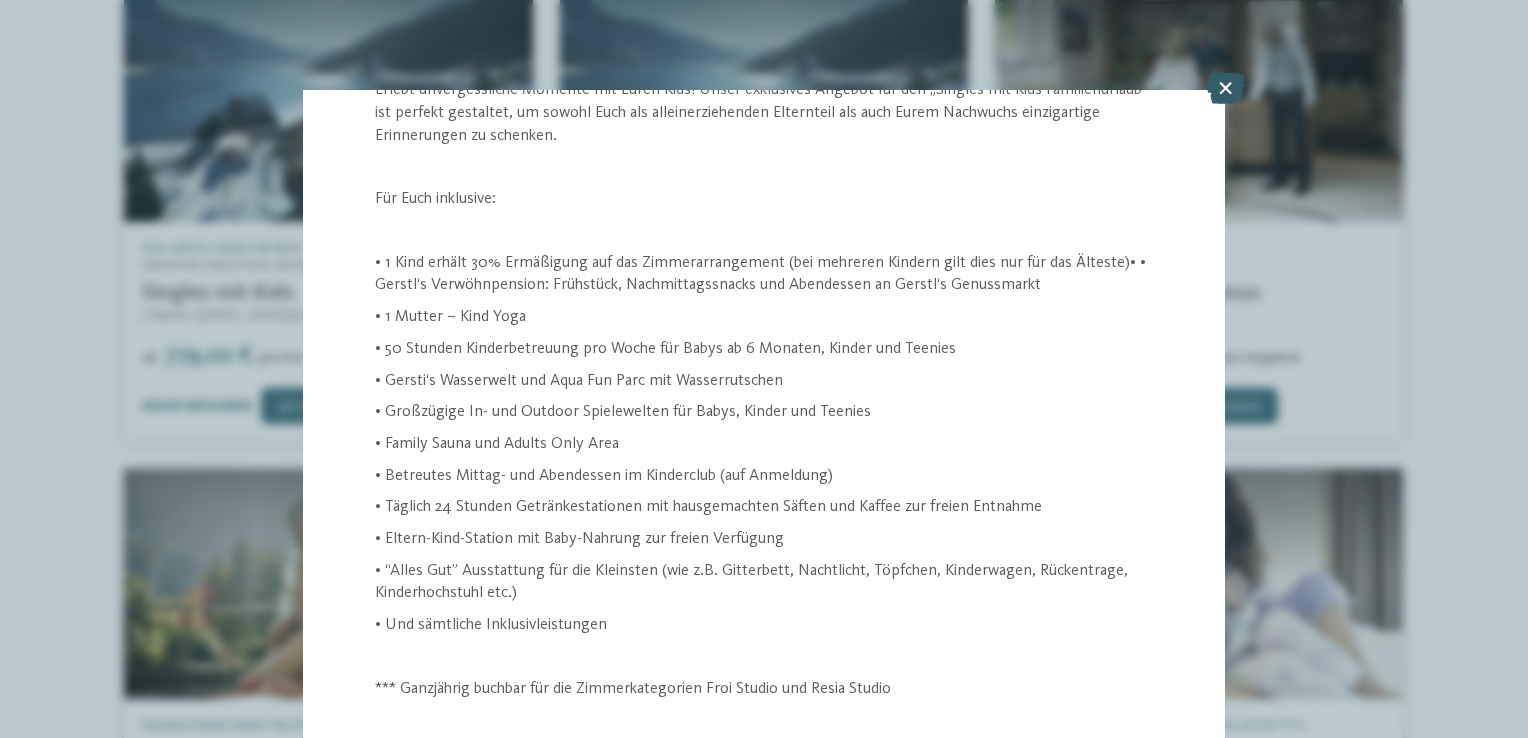 click at bounding box center [1225, 88] 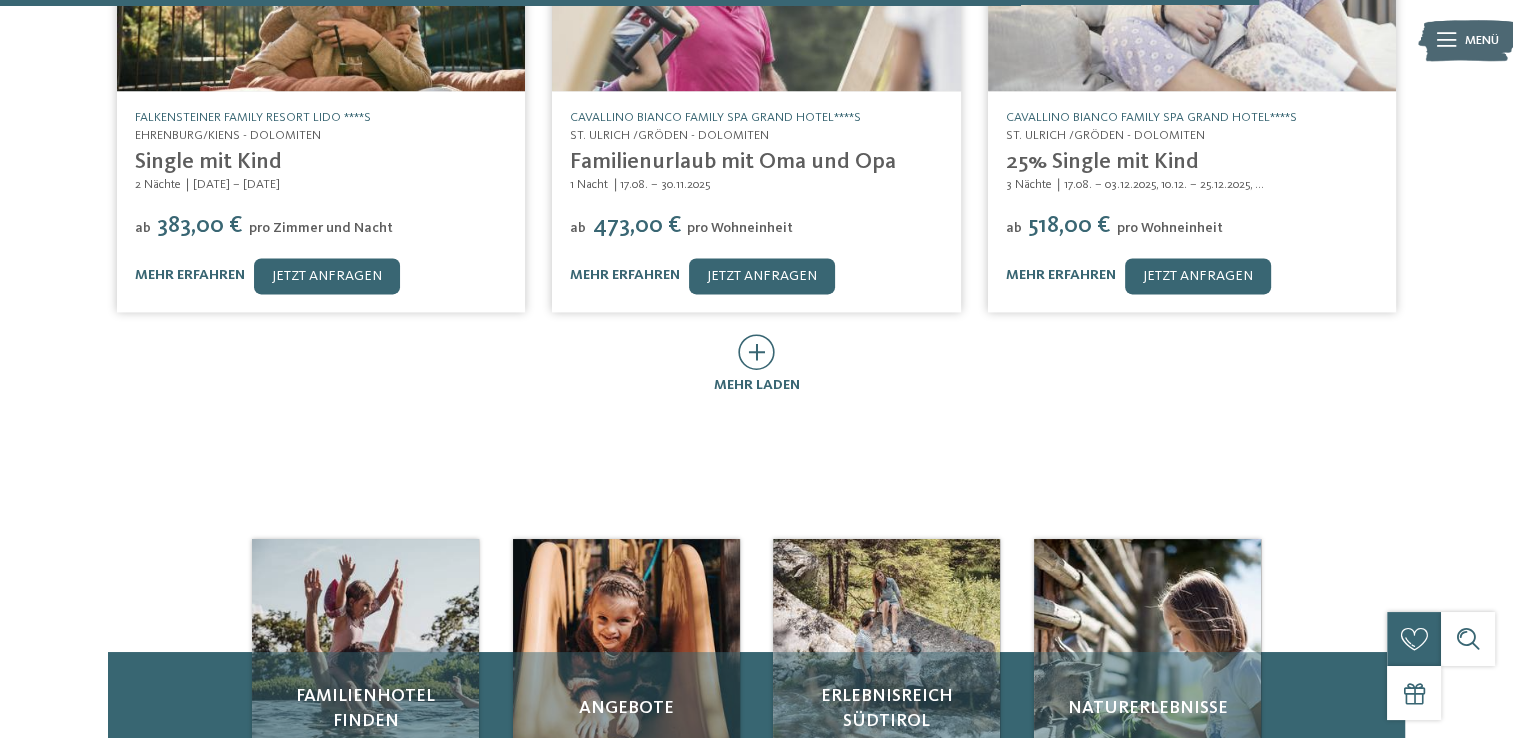 scroll, scrollTop: 3177, scrollLeft: 0, axis: vertical 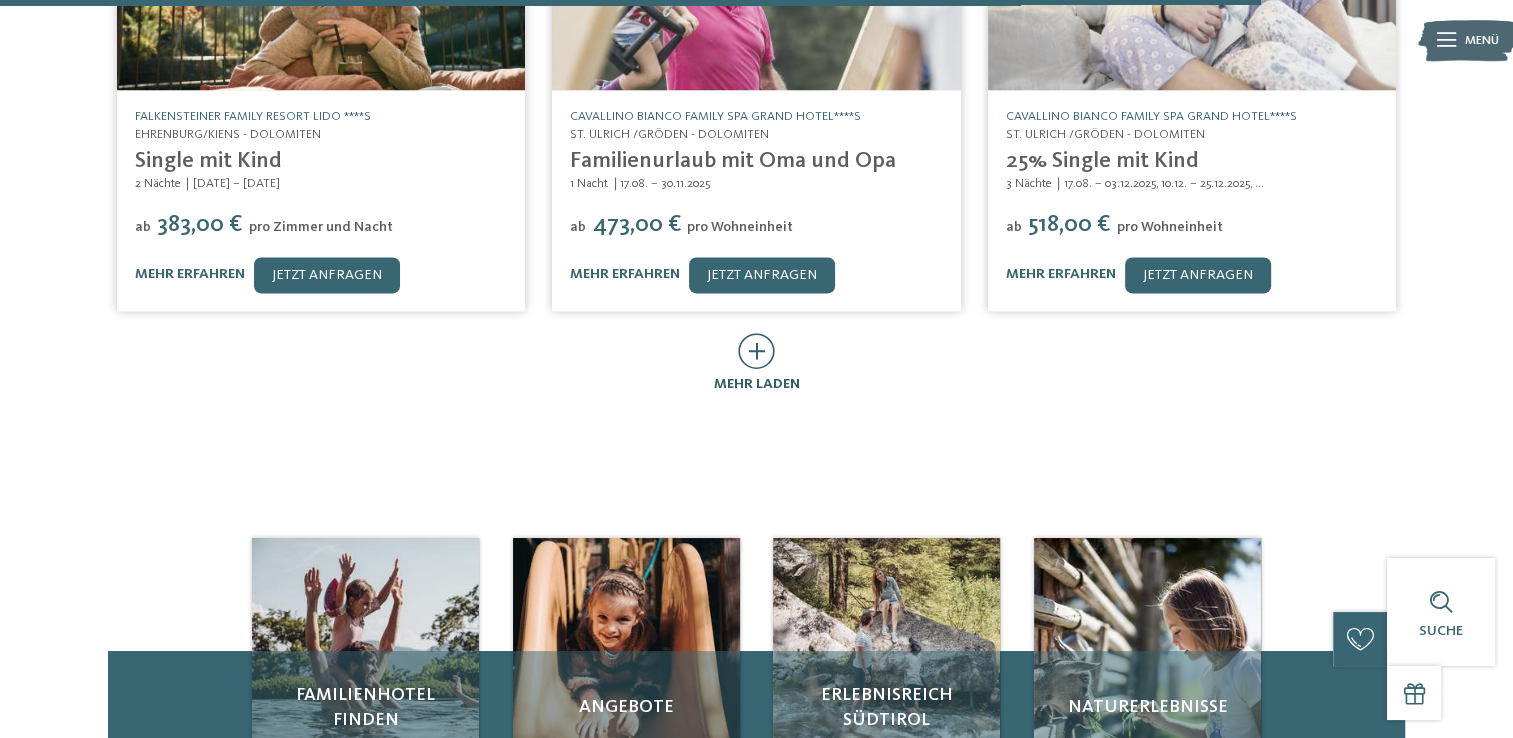 click at bounding box center (756, 351) 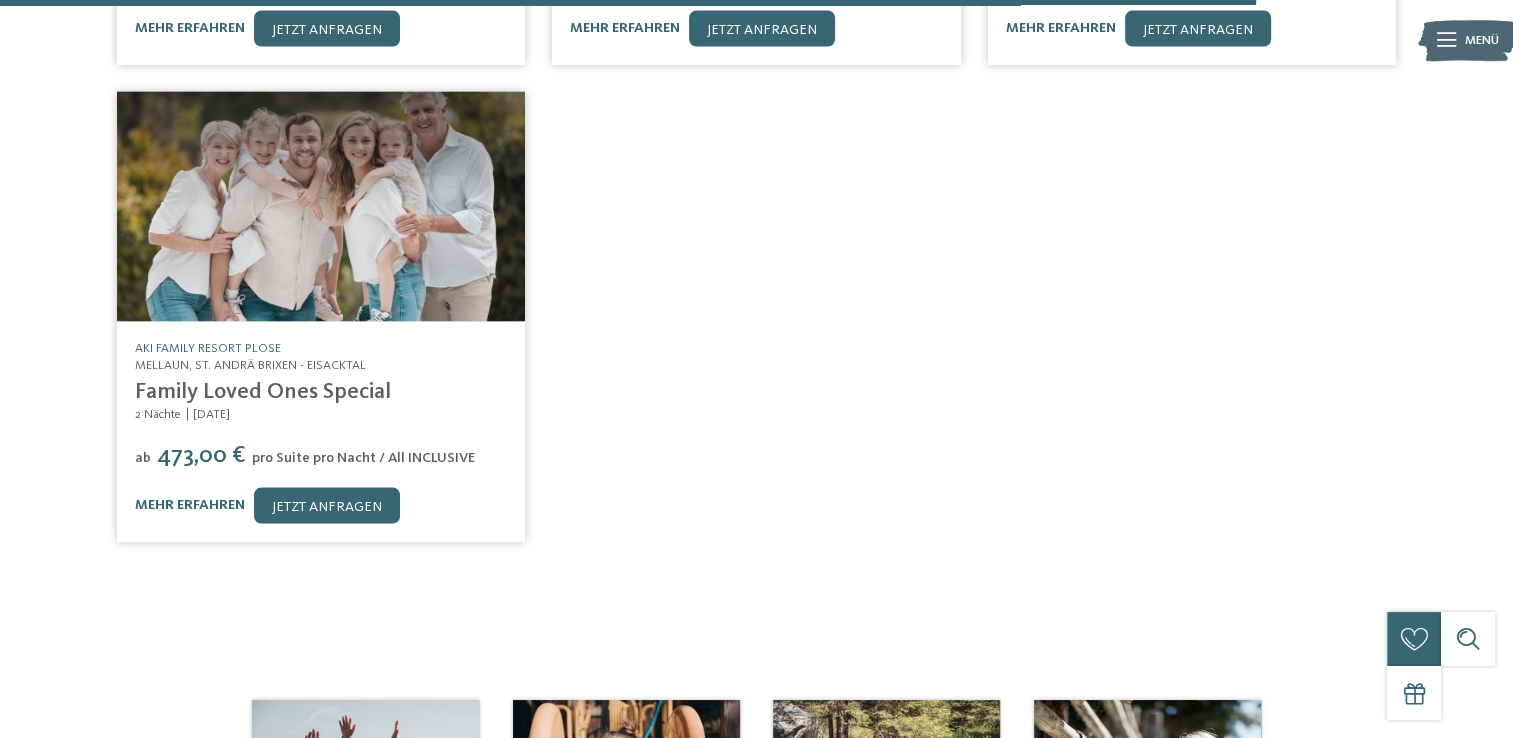 scroll, scrollTop: 3900, scrollLeft: 0, axis: vertical 